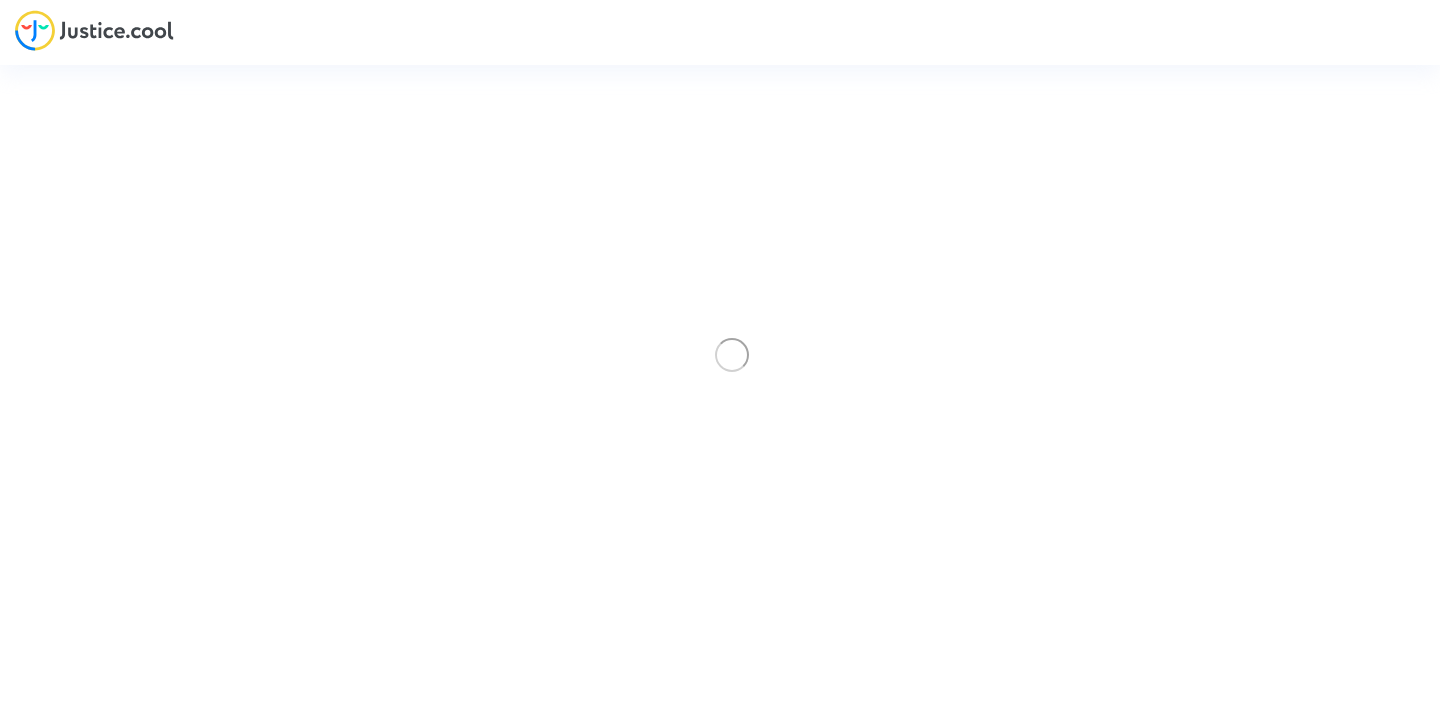 scroll, scrollTop: 0, scrollLeft: 0, axis: both 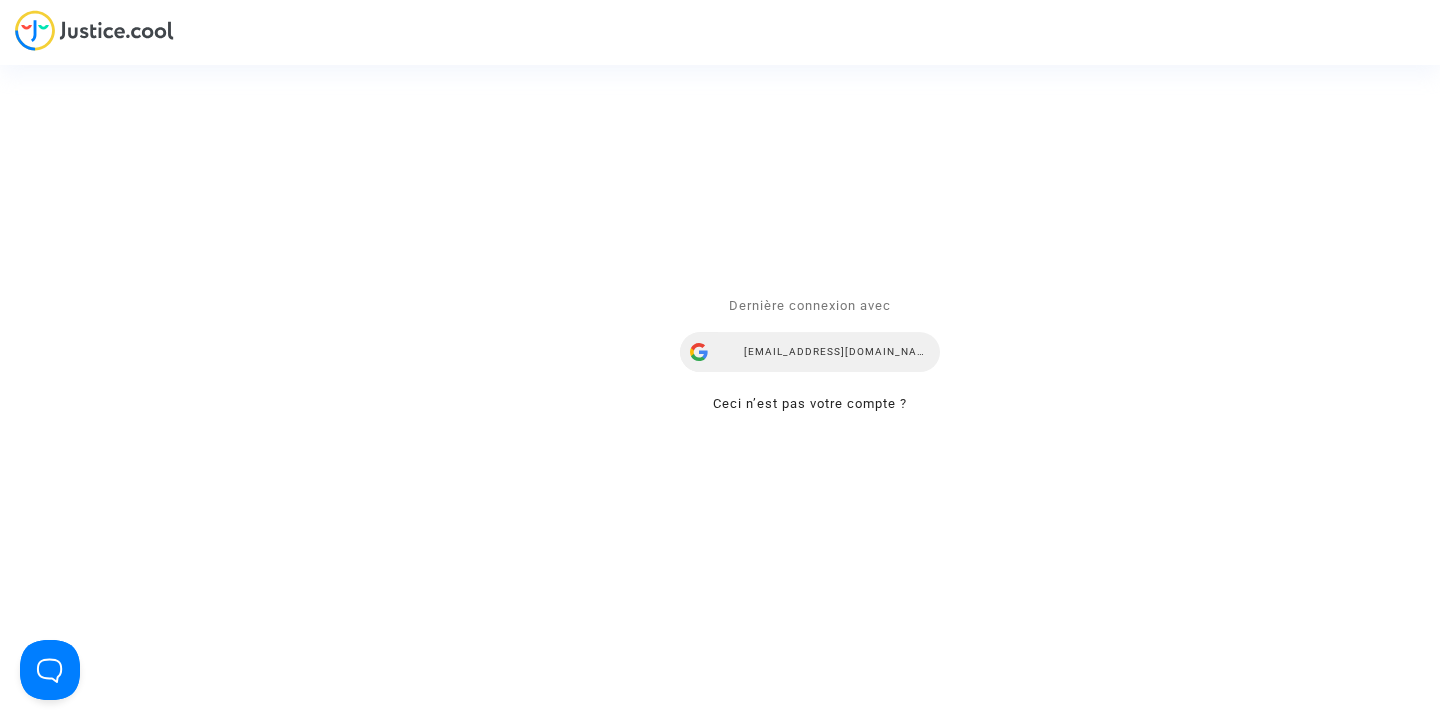 click on "[EMAIL_ADDRESS][DOMAIN_NAME]" at bounding box center (810, 353) 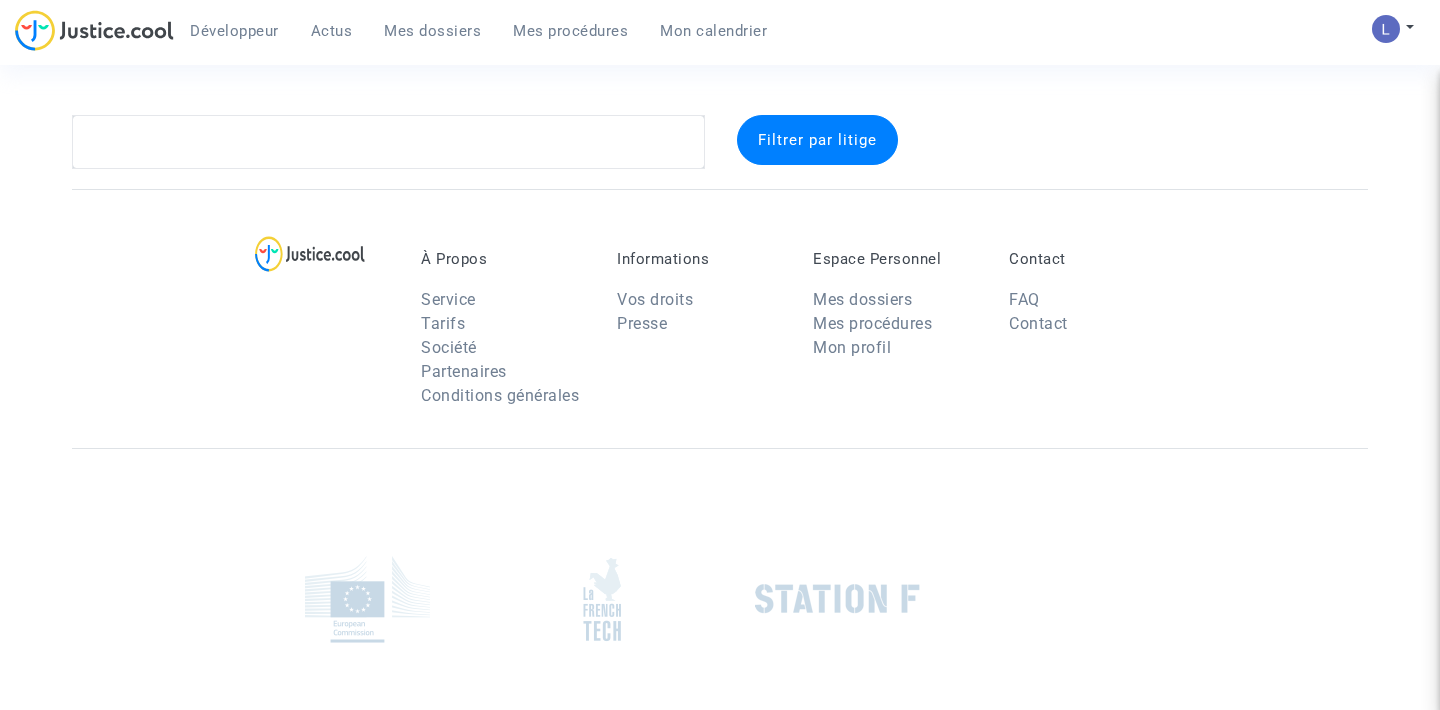 scroll, scrollTop: 0, scrollLeft: 0, axis: both 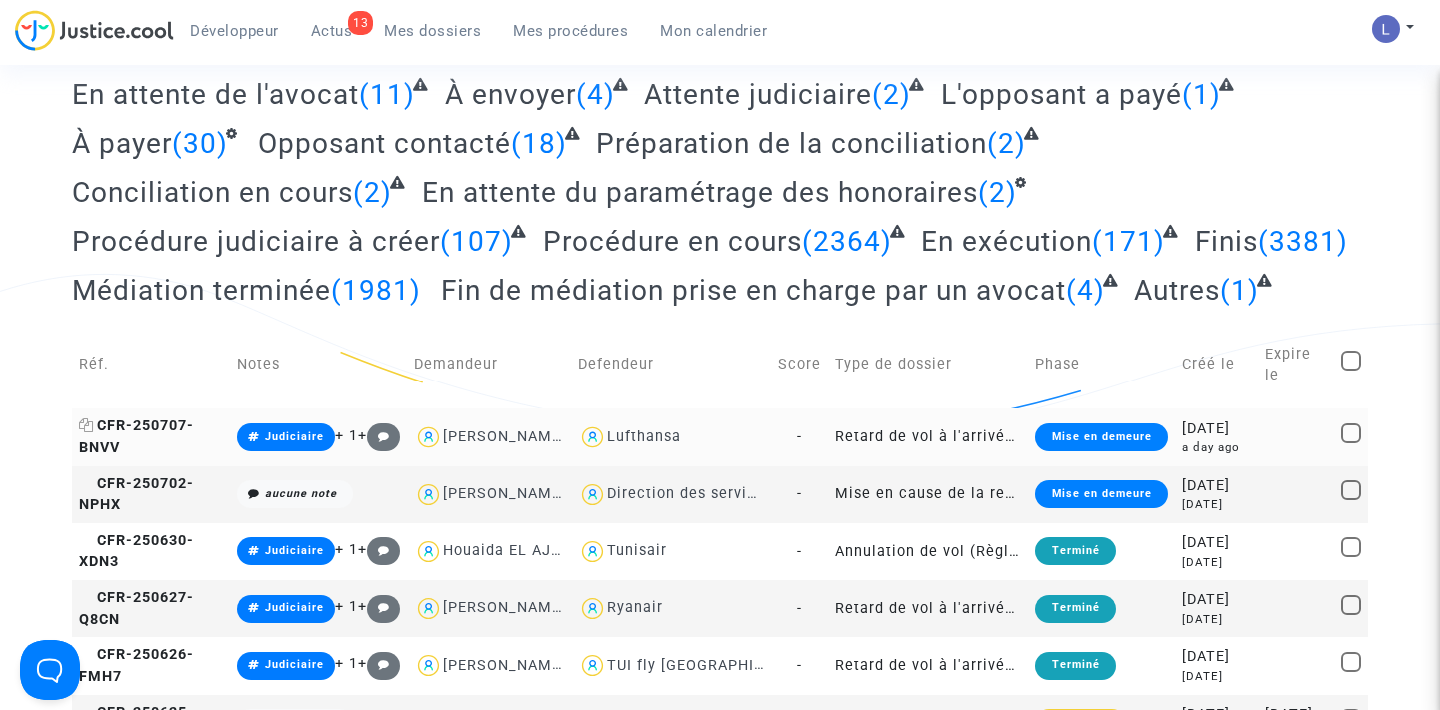 click 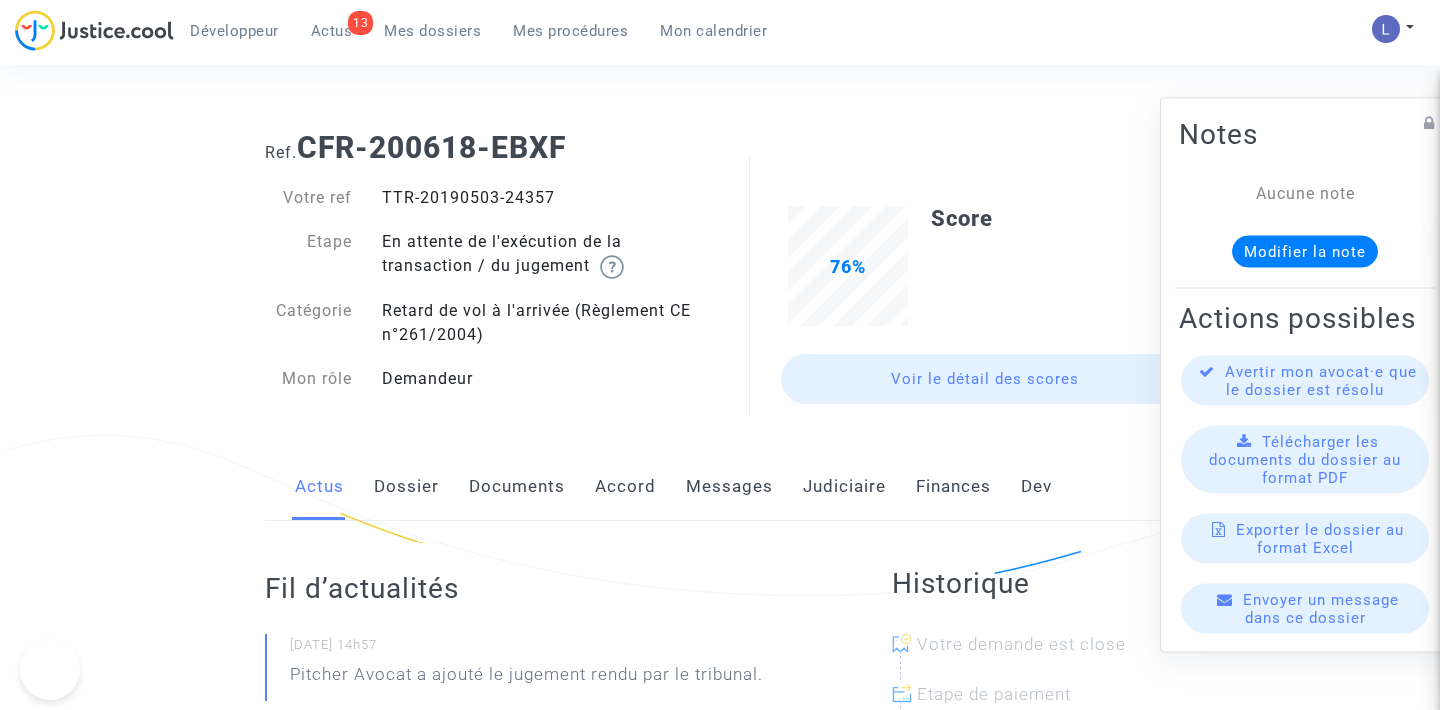scroll, scrollTop: 0, scrollLeft: 0, axis: both 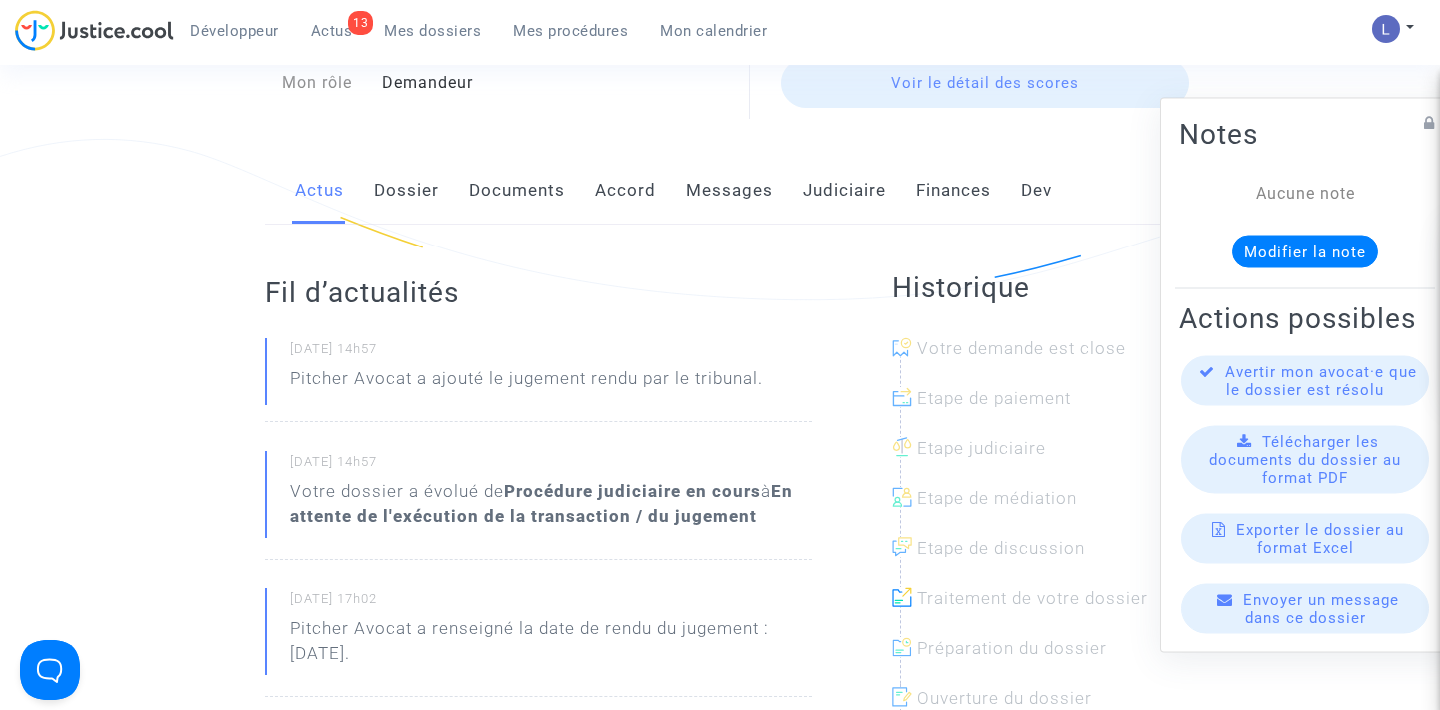 click on "Judiciaire" 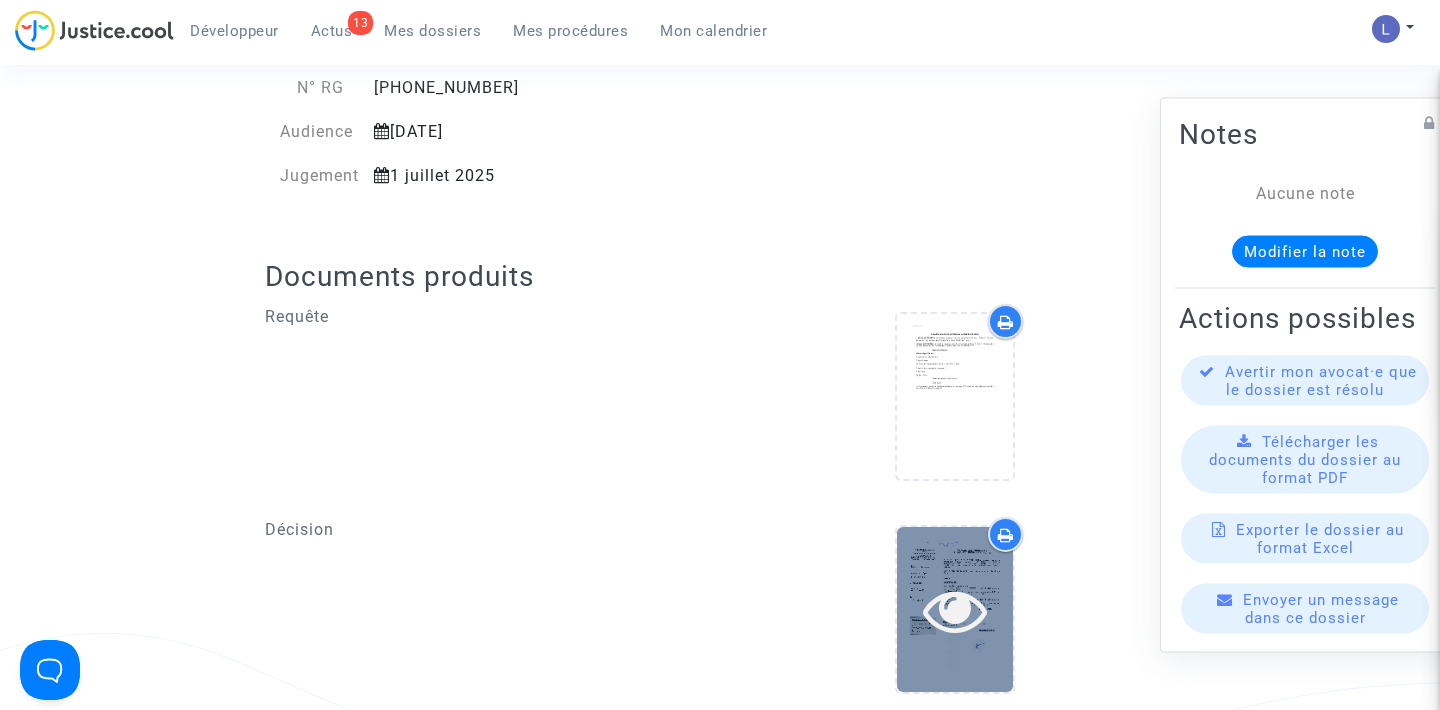 scroll, scrollTop: 0, scrollLeft: 0, axis: both 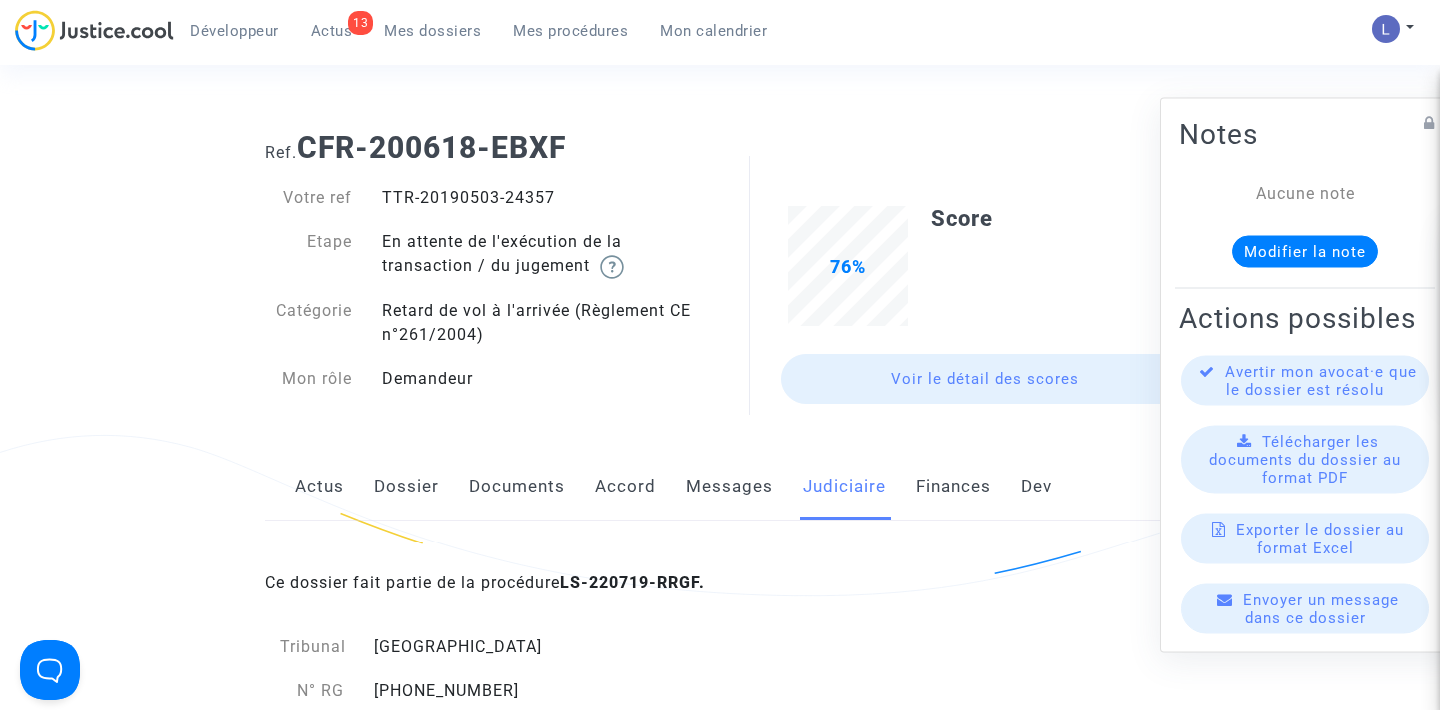 drag, startPoint x: 558, startPoint y: 201, endPoint x: 385, endPoint y: 202, distance: 173.00288 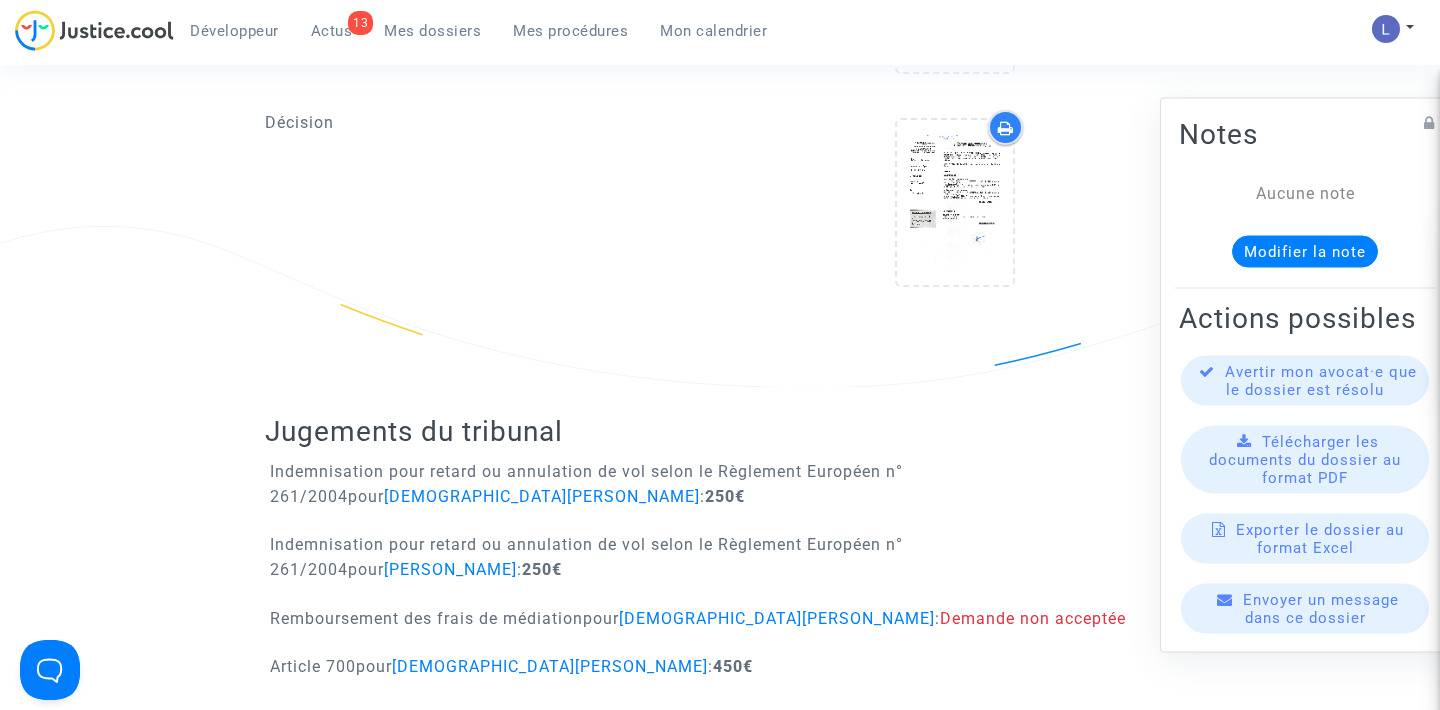 scroll, scrollTop: 1076, scrollLeft: 0, axis: vertical 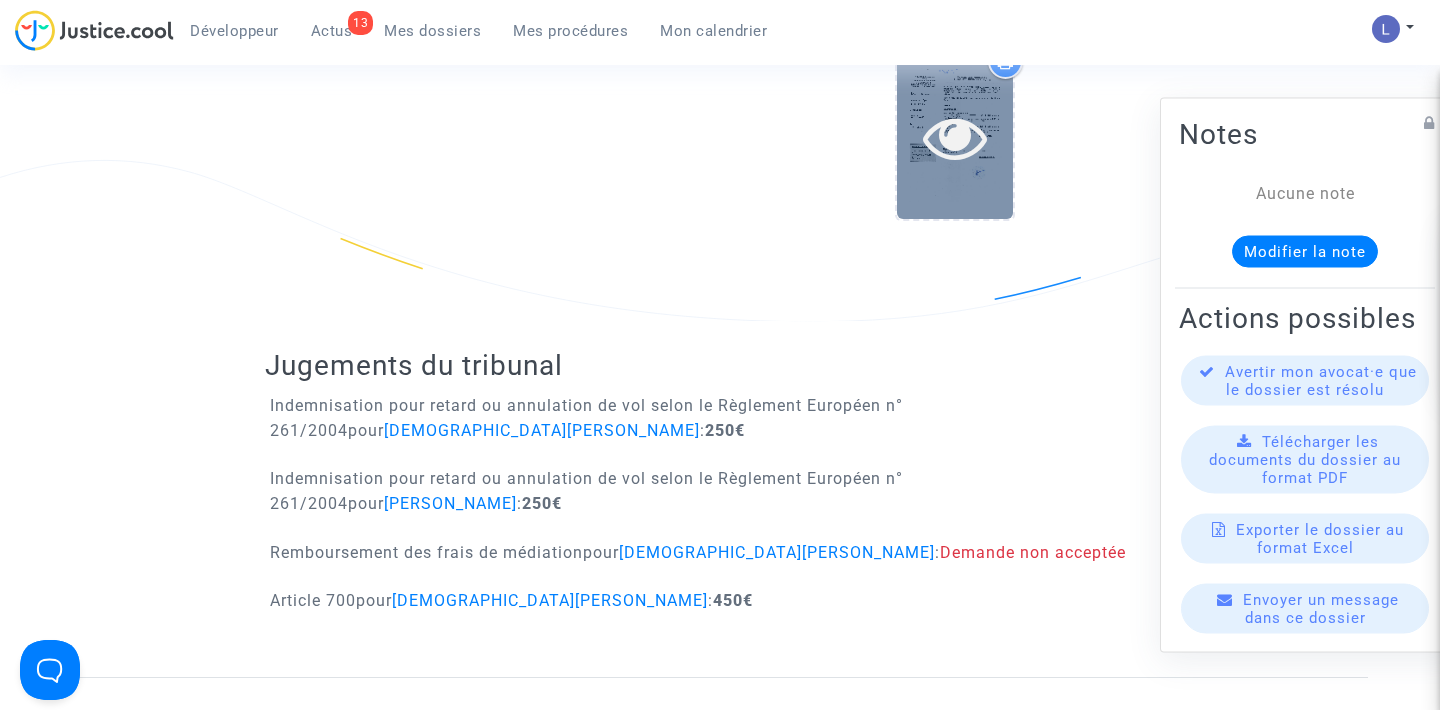 click at bounding box center [955, 137] 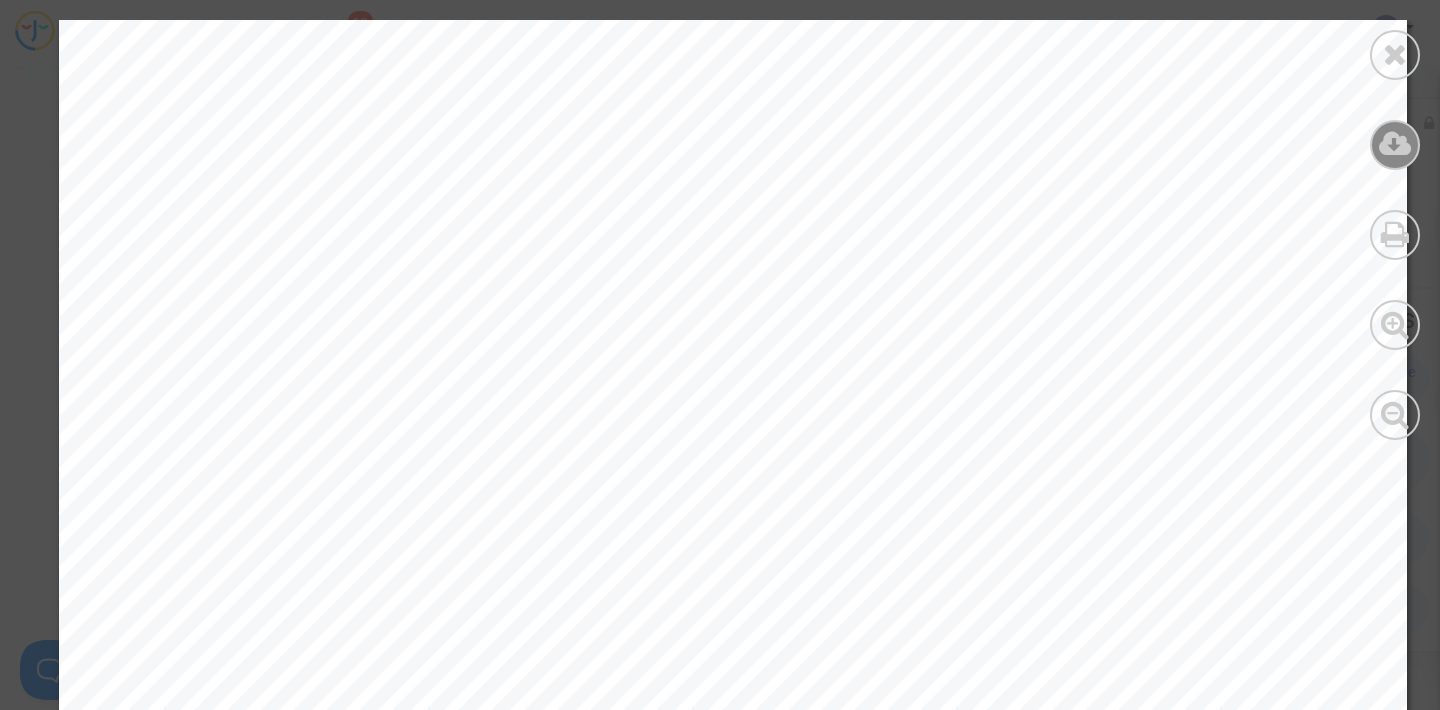 click at bounding box center (1395, 144) 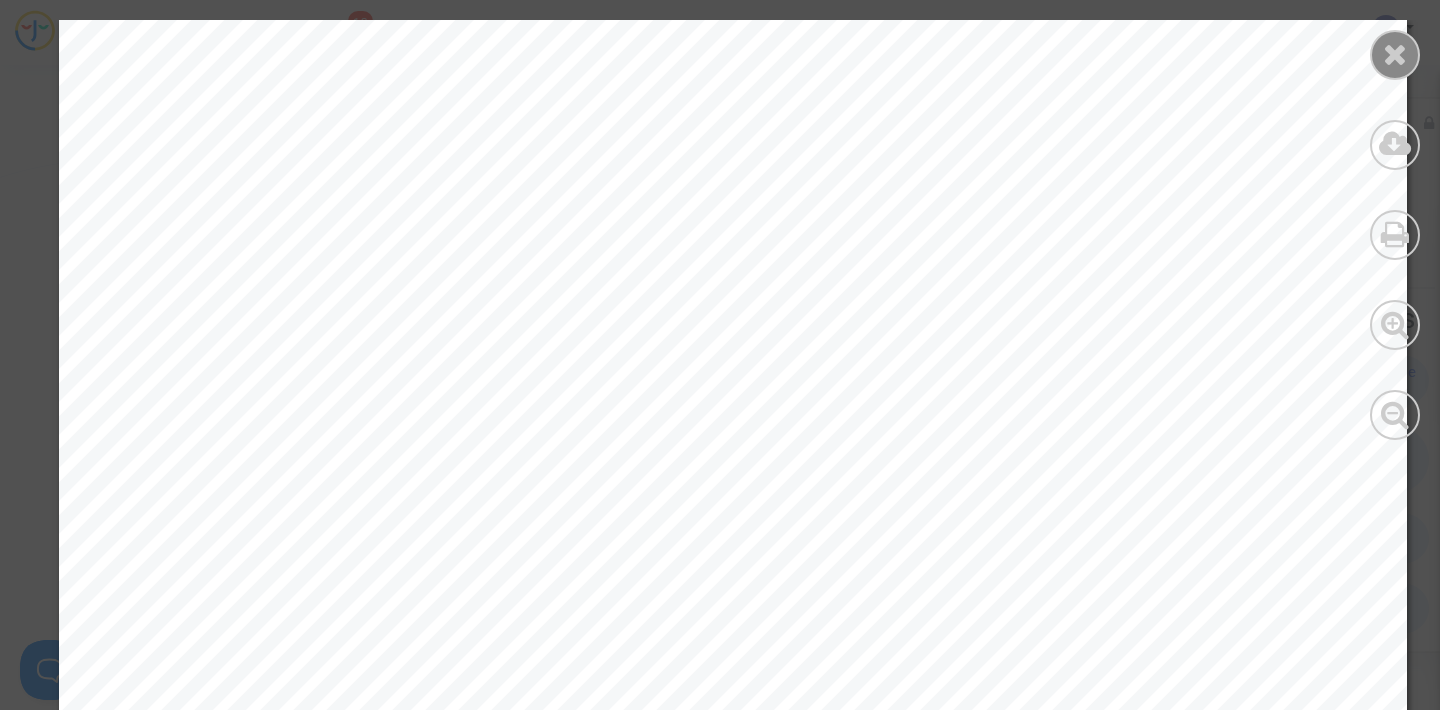 click at bounding box center [1395, 54] 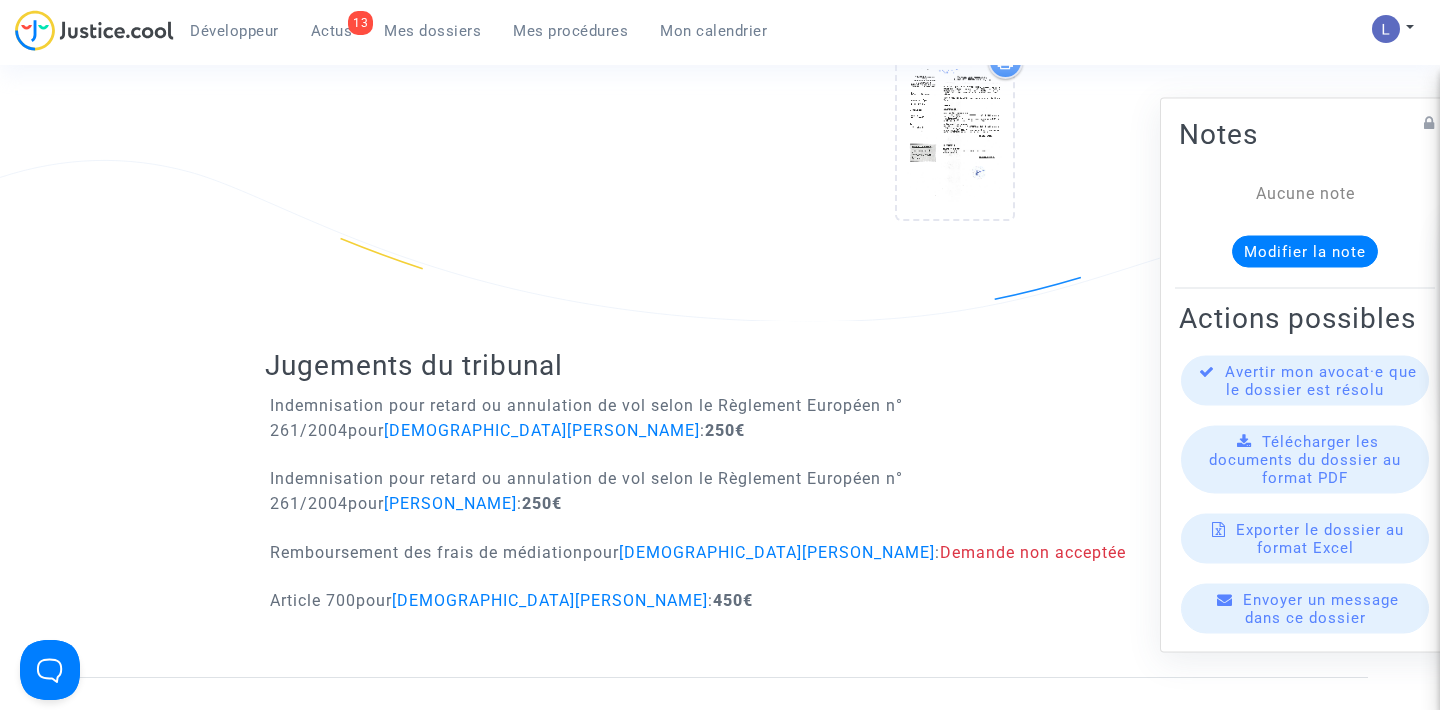 click on "Actus" at bounding box center [332, 31] 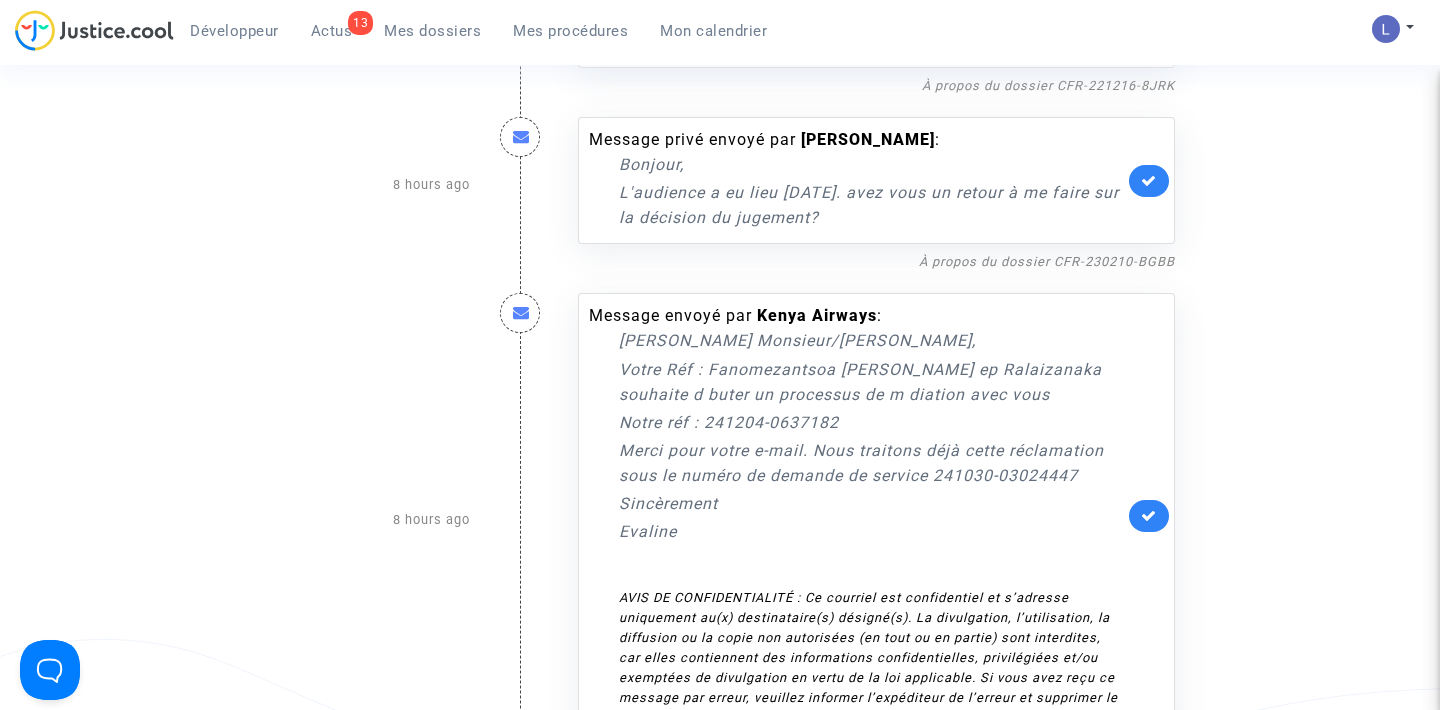 scroll, scrollTop: 1096, scrollLeft: 0, axis: vertical 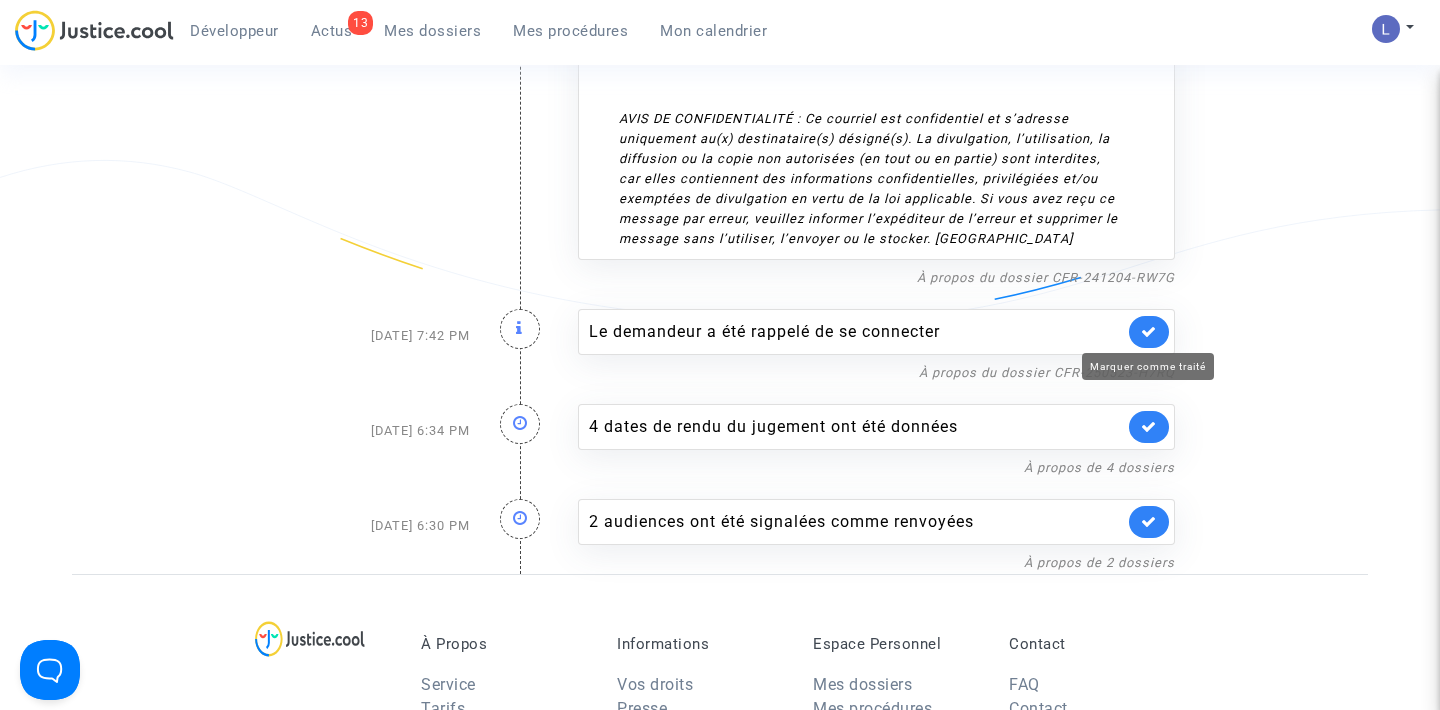 click 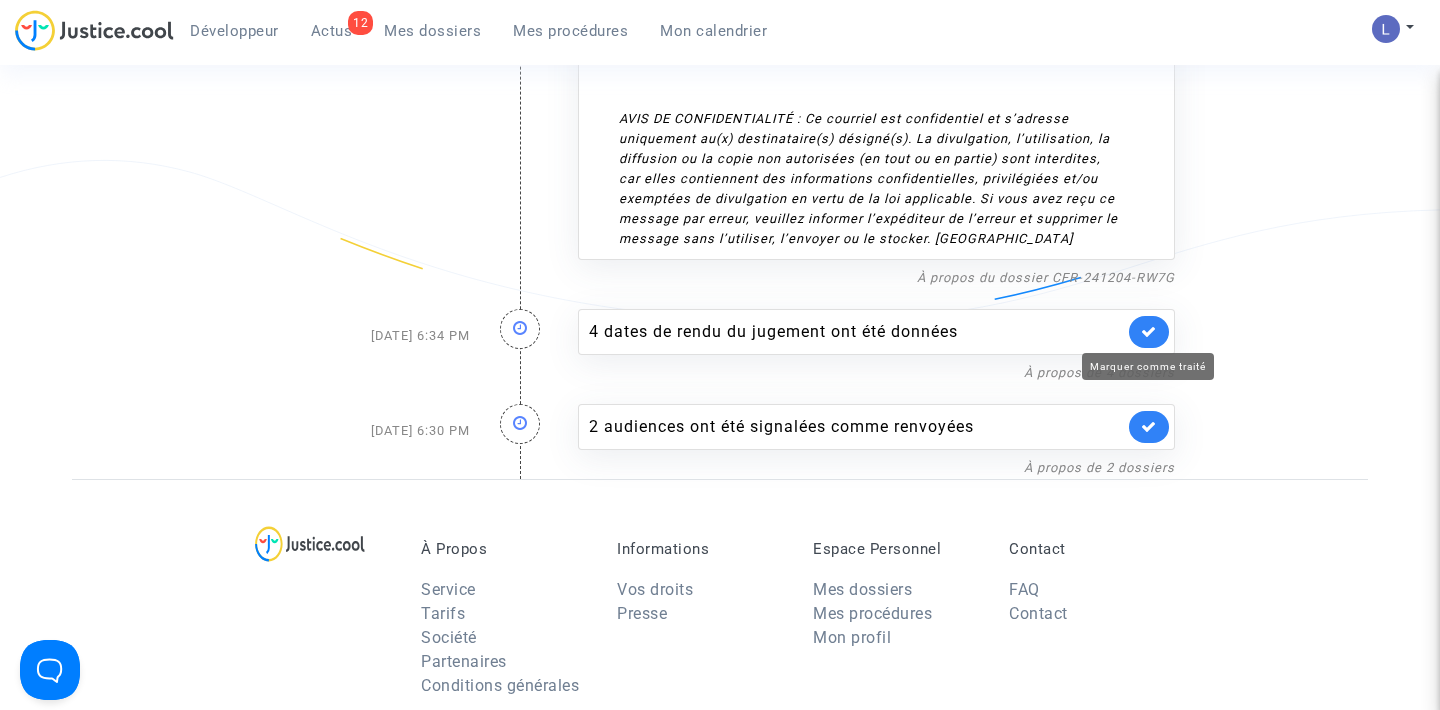 click 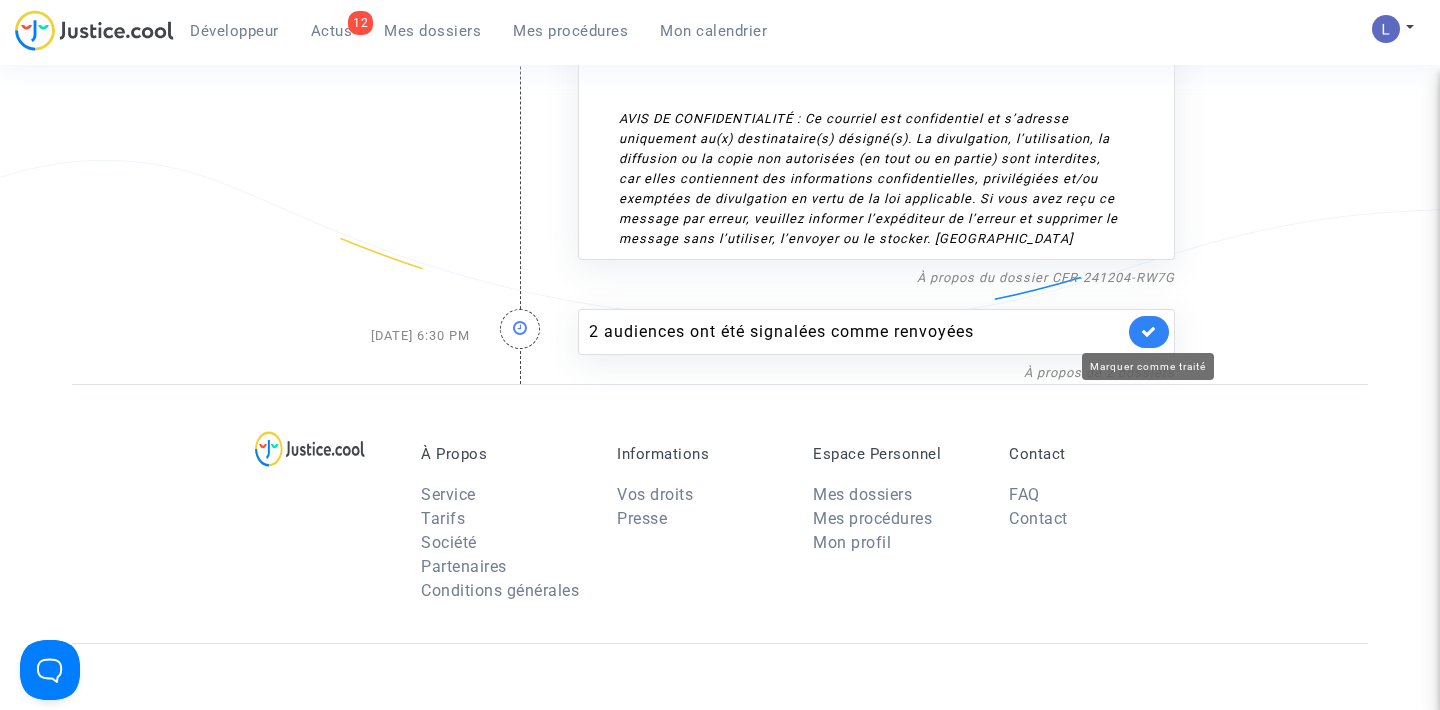 click 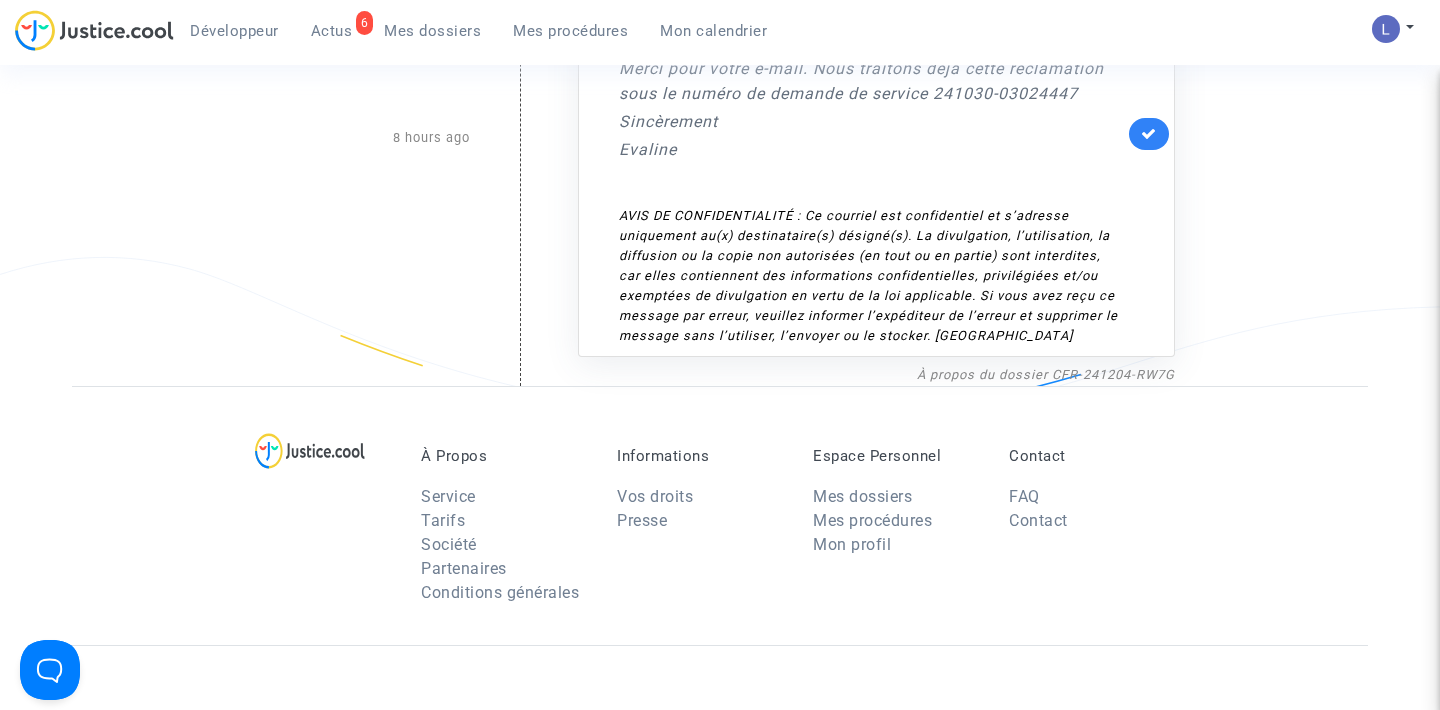 scroll, scrollTop: 832, scrollLeft: 0, axis: vertical 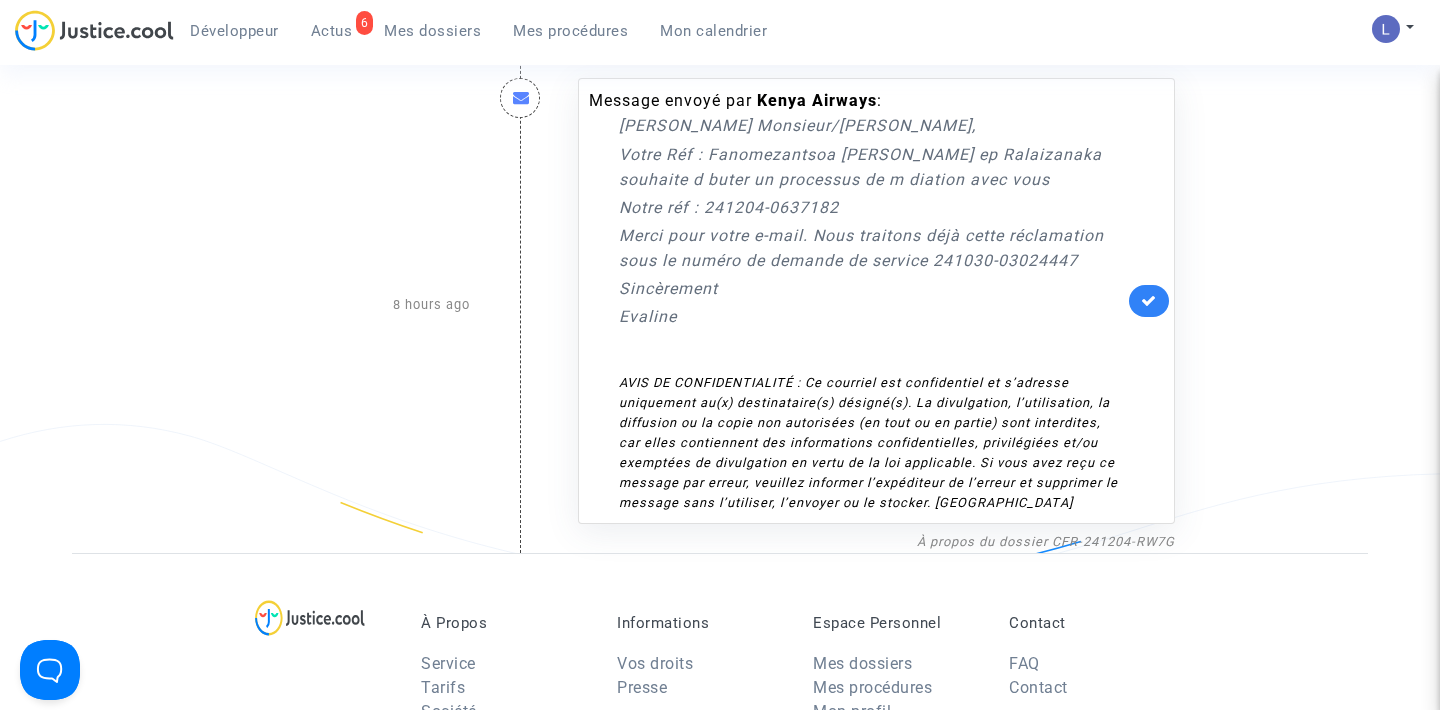 click 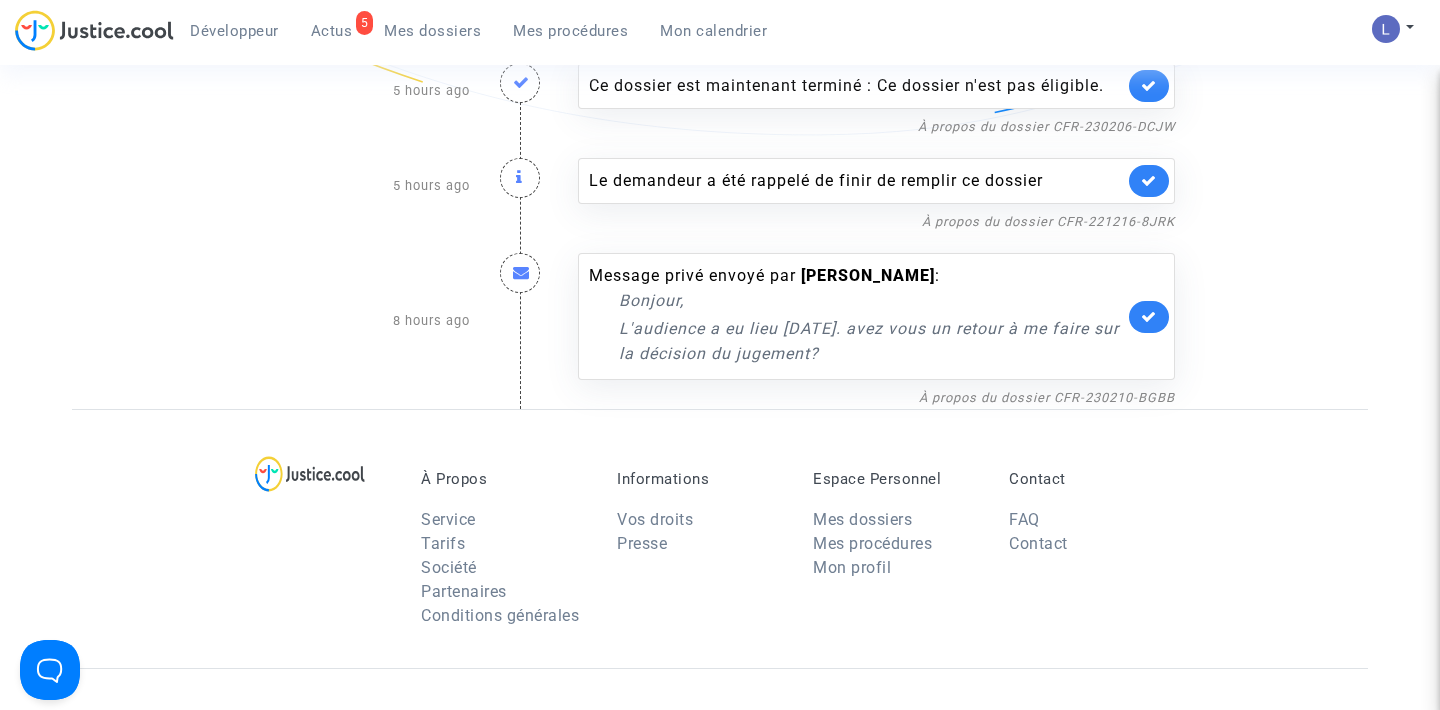 scroll, scrollTop: 456, scrollLeft: 0, axis: vertical 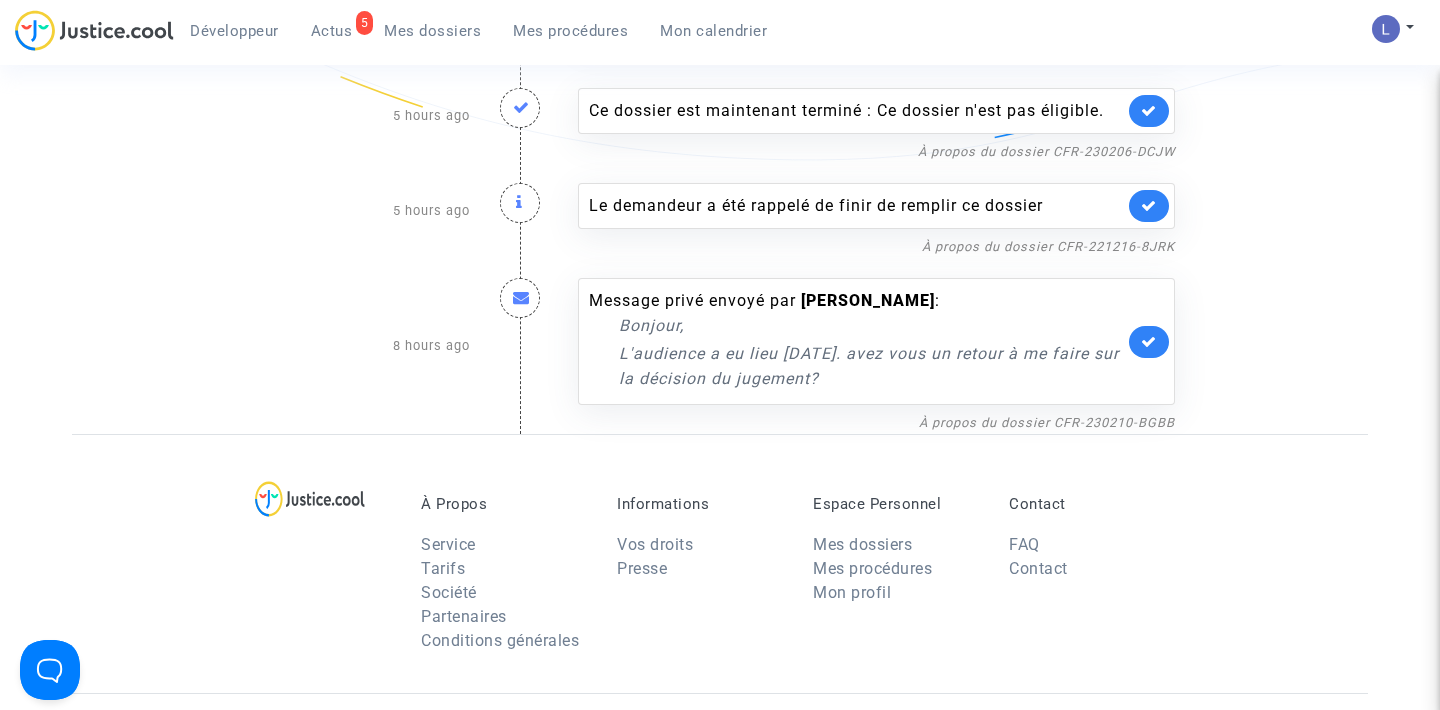 click 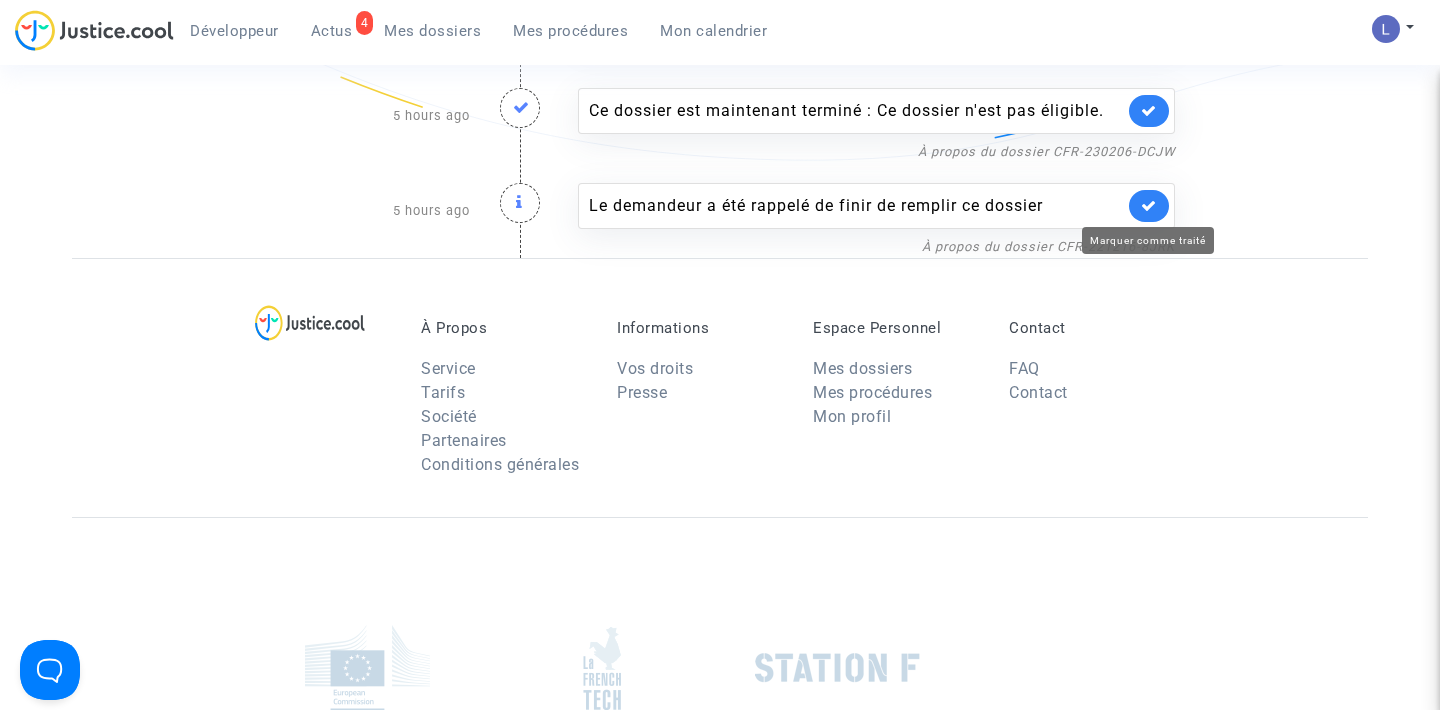 click 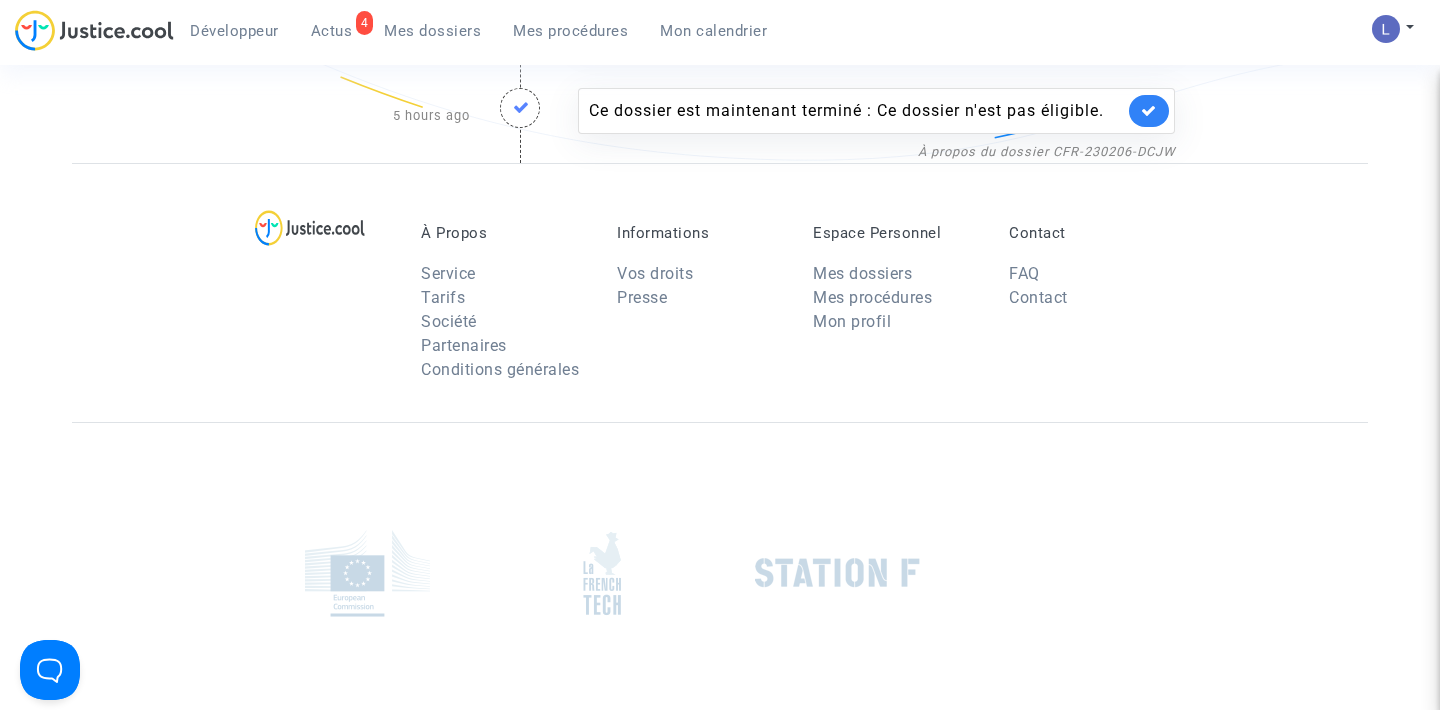 scroll, scrollTop: 359, scrollLeft: 0, axis: vertical 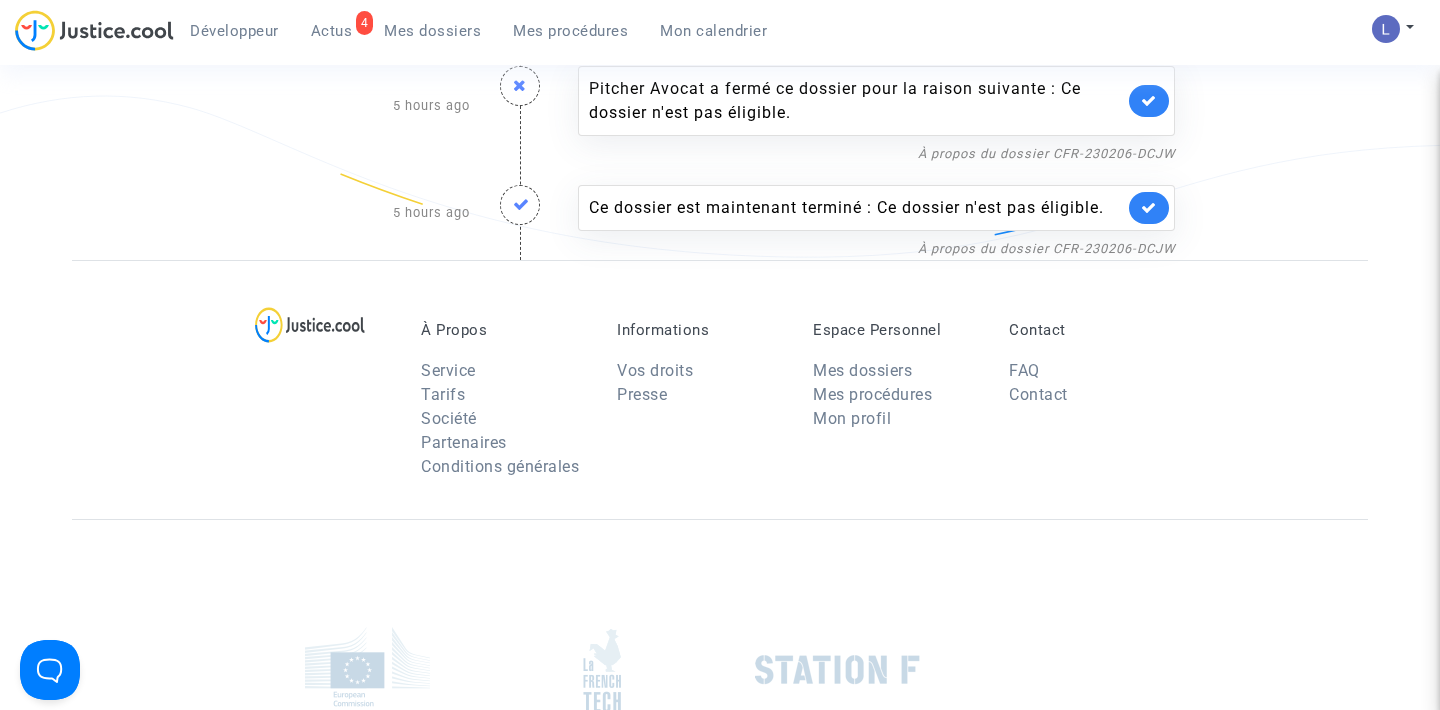 click 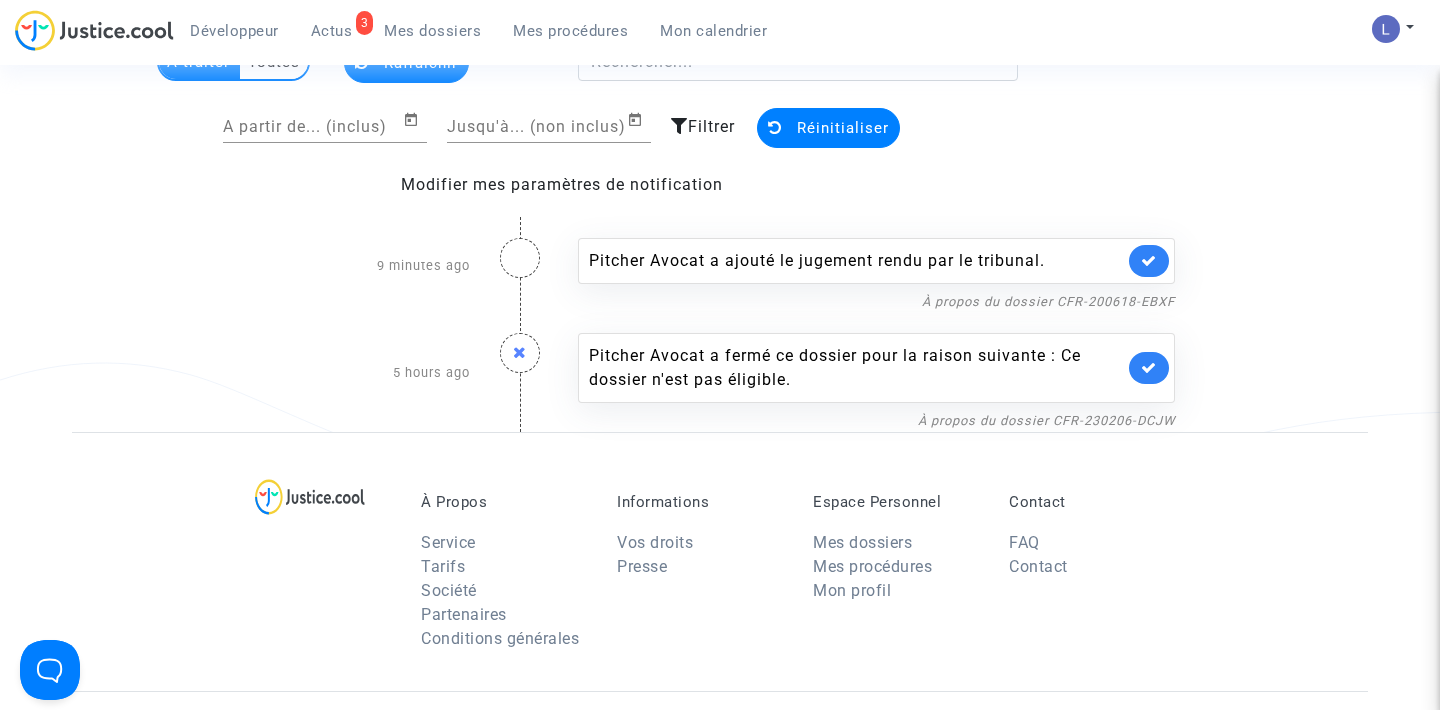 scroll, scrollTop: 65, scrollLeft: 0, axis: vertical 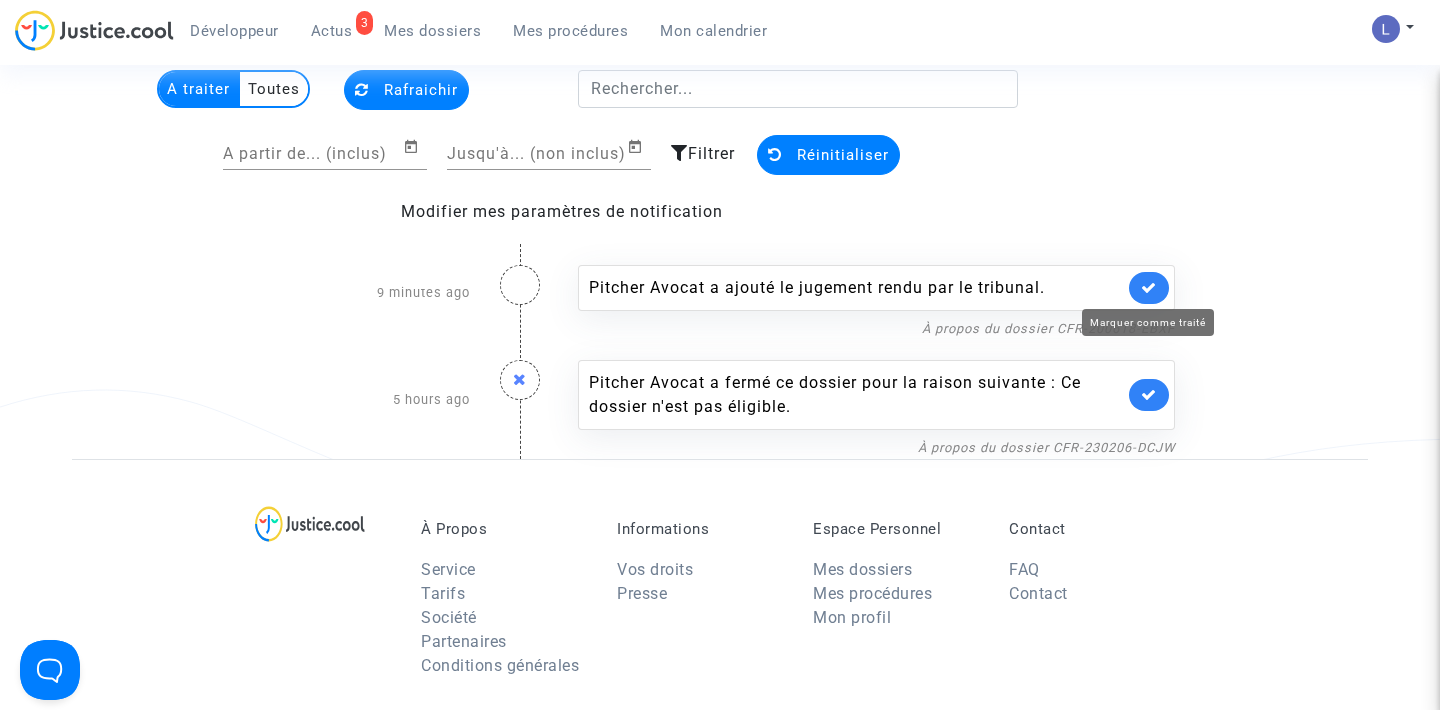 click 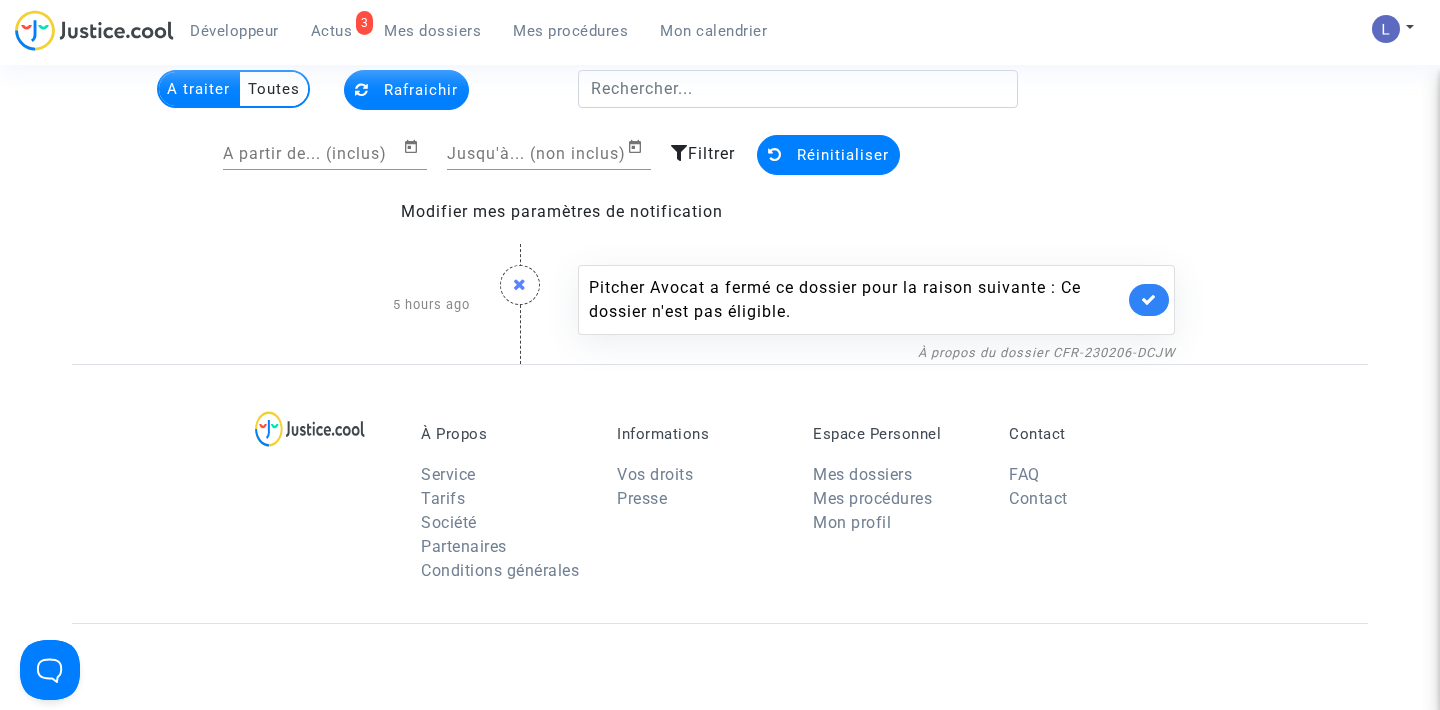 click on "Pitcher Avocat a fermé ce dossier pour la raison suivante : Ce dossier n'est pas éligible." 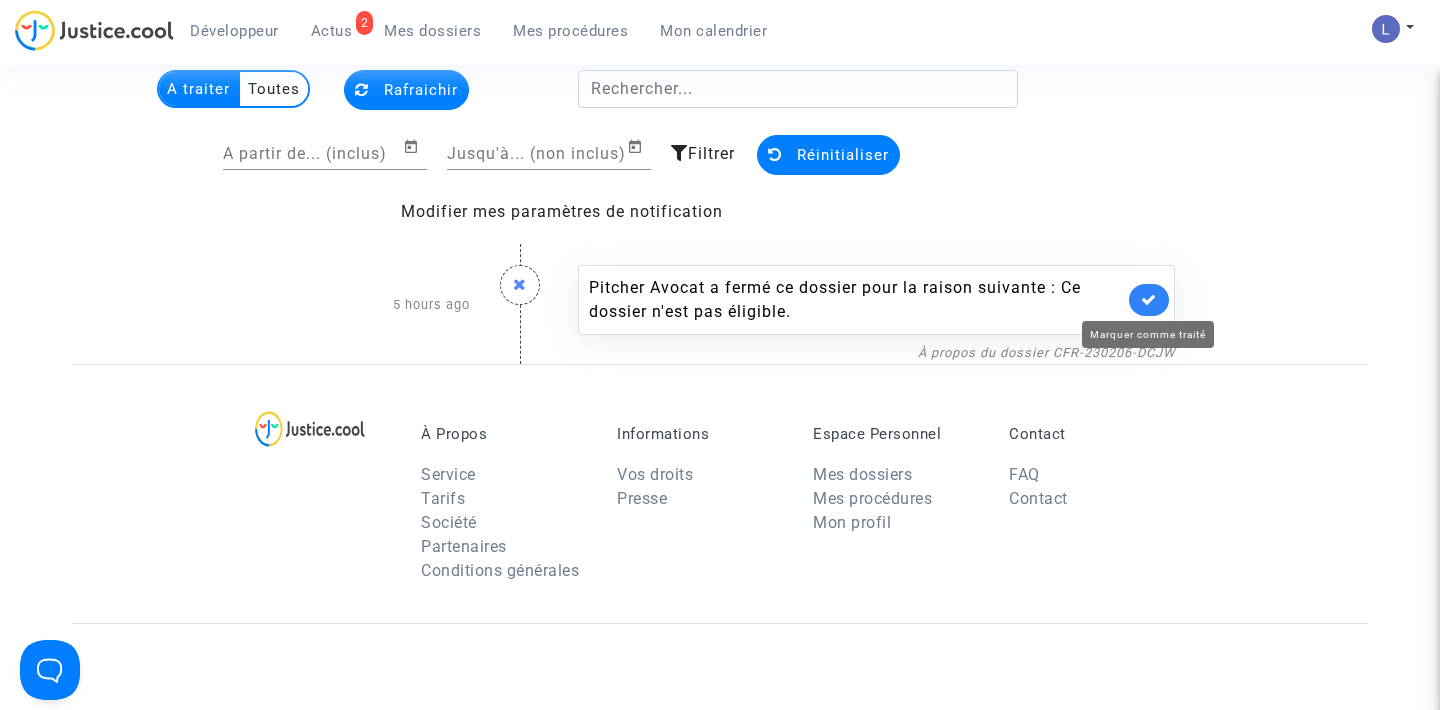 click 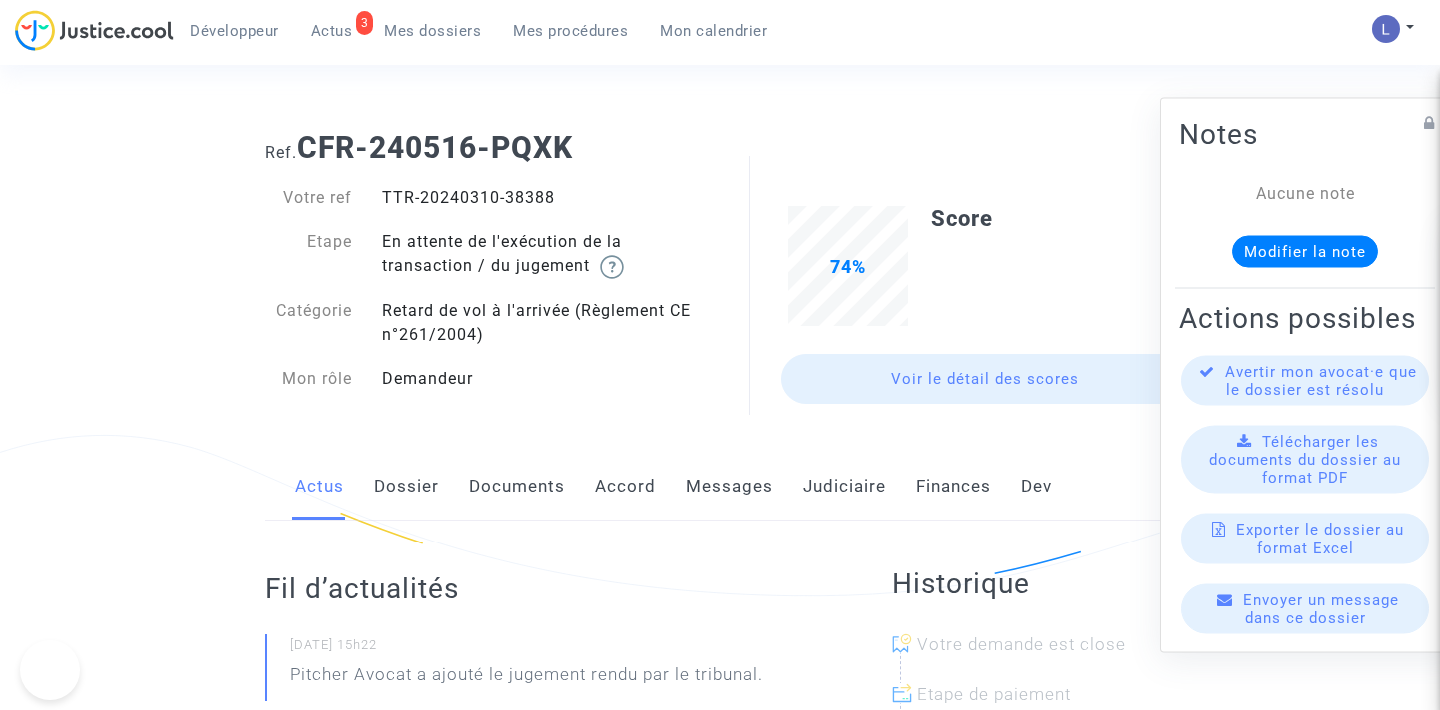 scroll, scrollTop: 0, scrollLeft: 0, axis: both 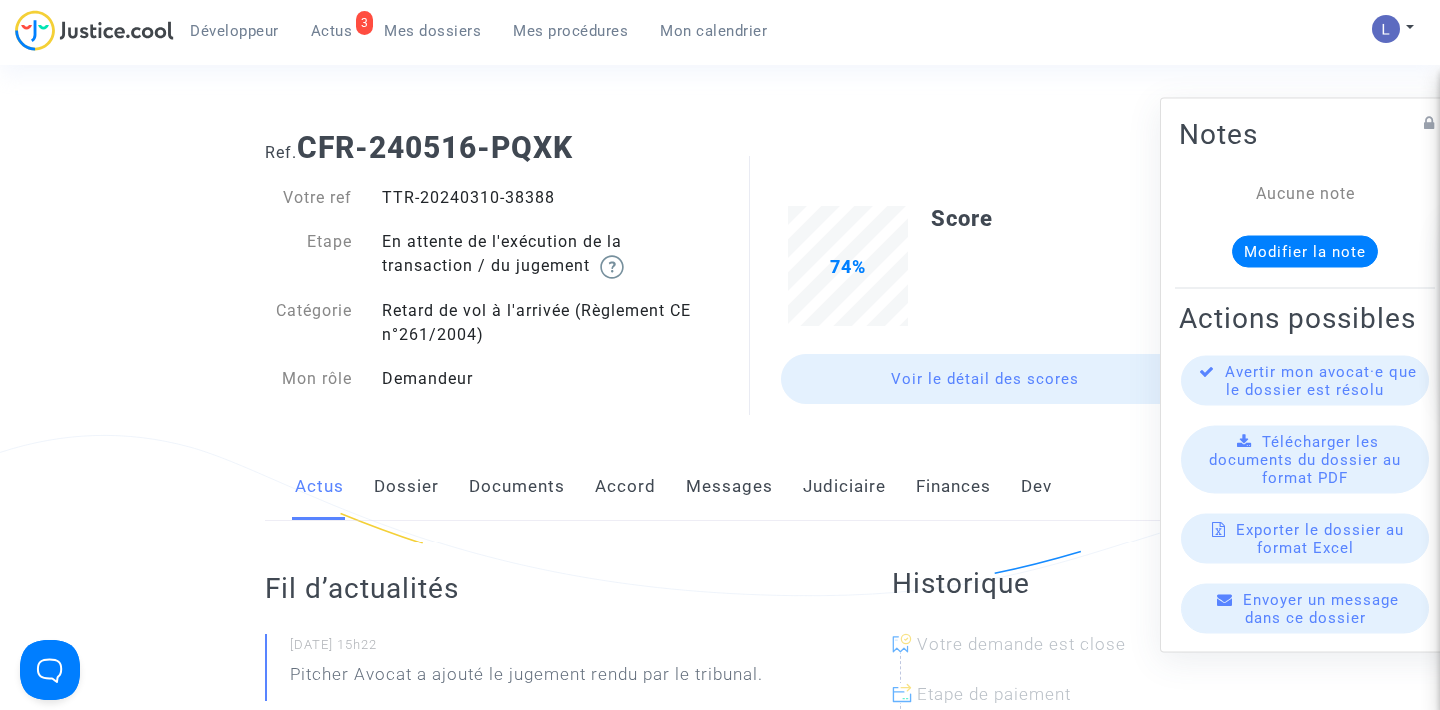 click on "Judiciaire" 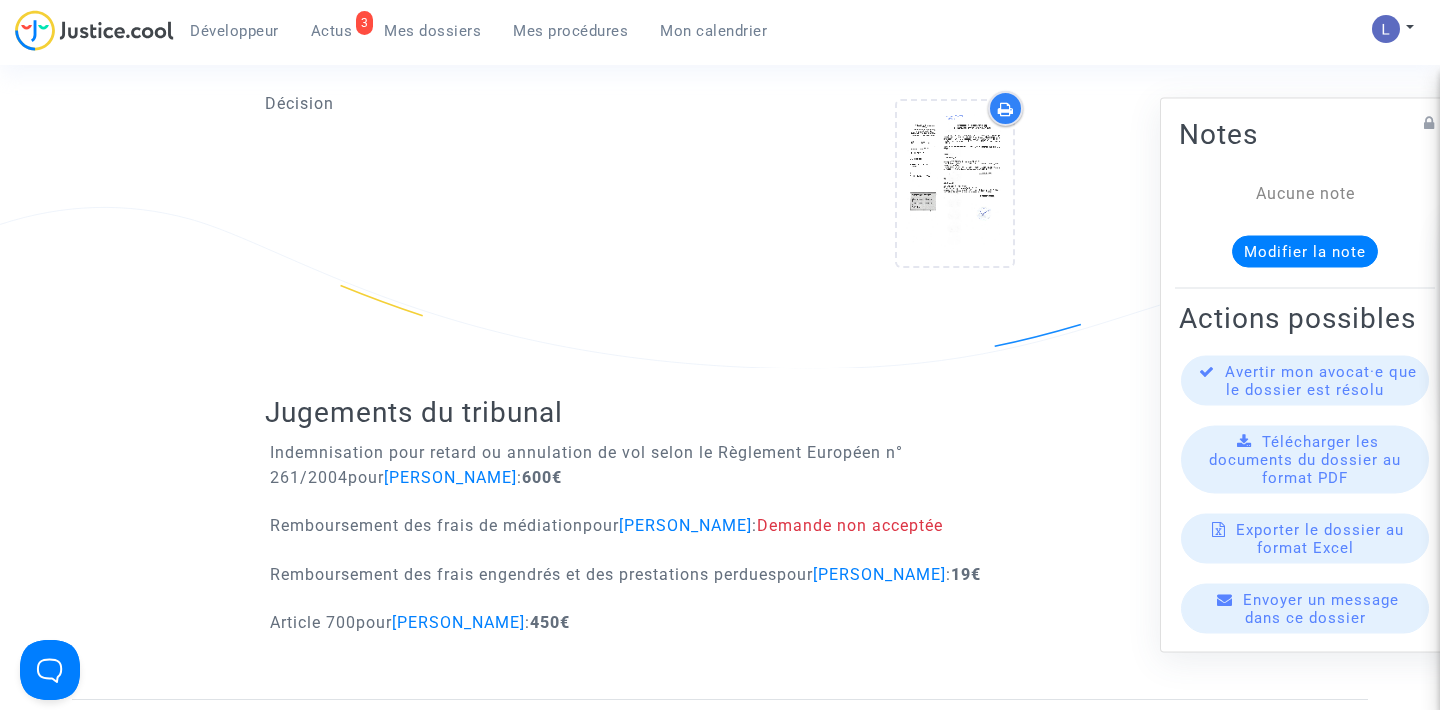 scroll, scrollTop: 1266, scrollLeft: 0, axis: vertical 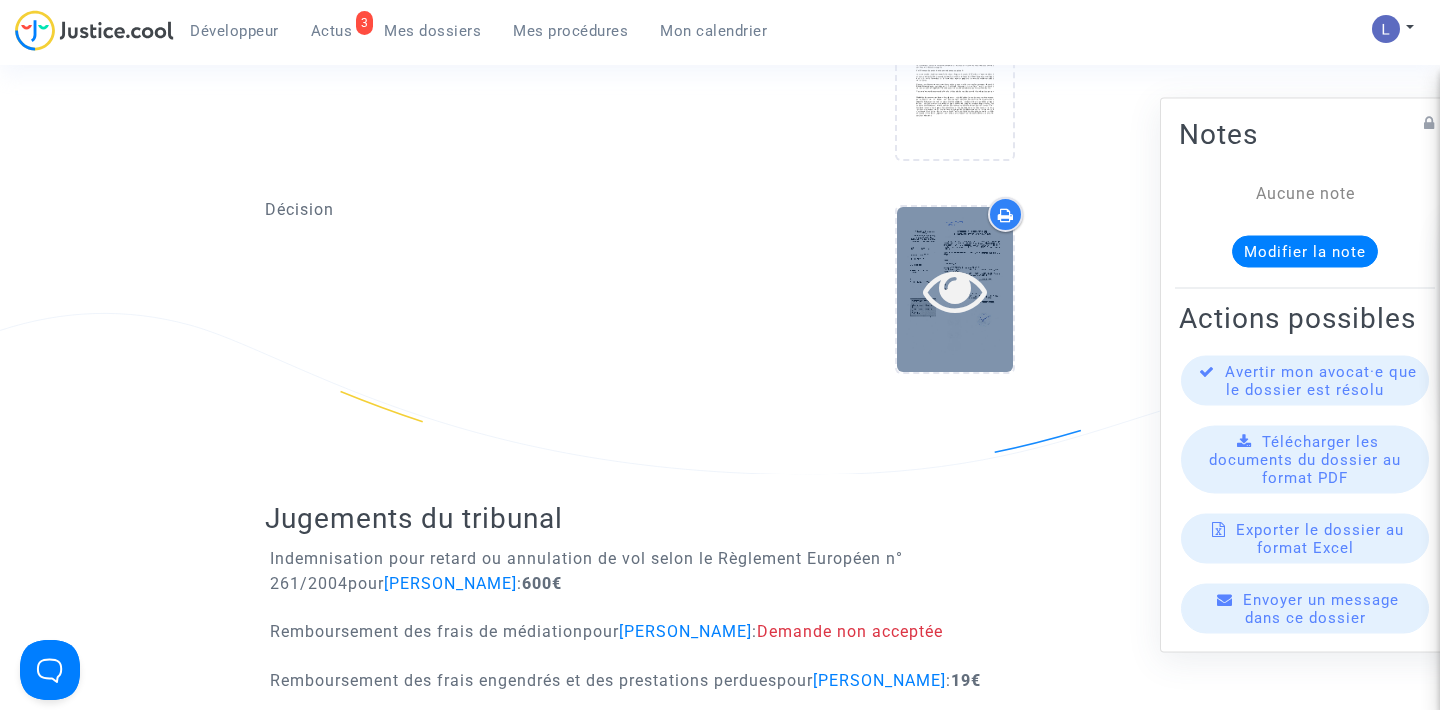 click at bounding box center [955, 290] 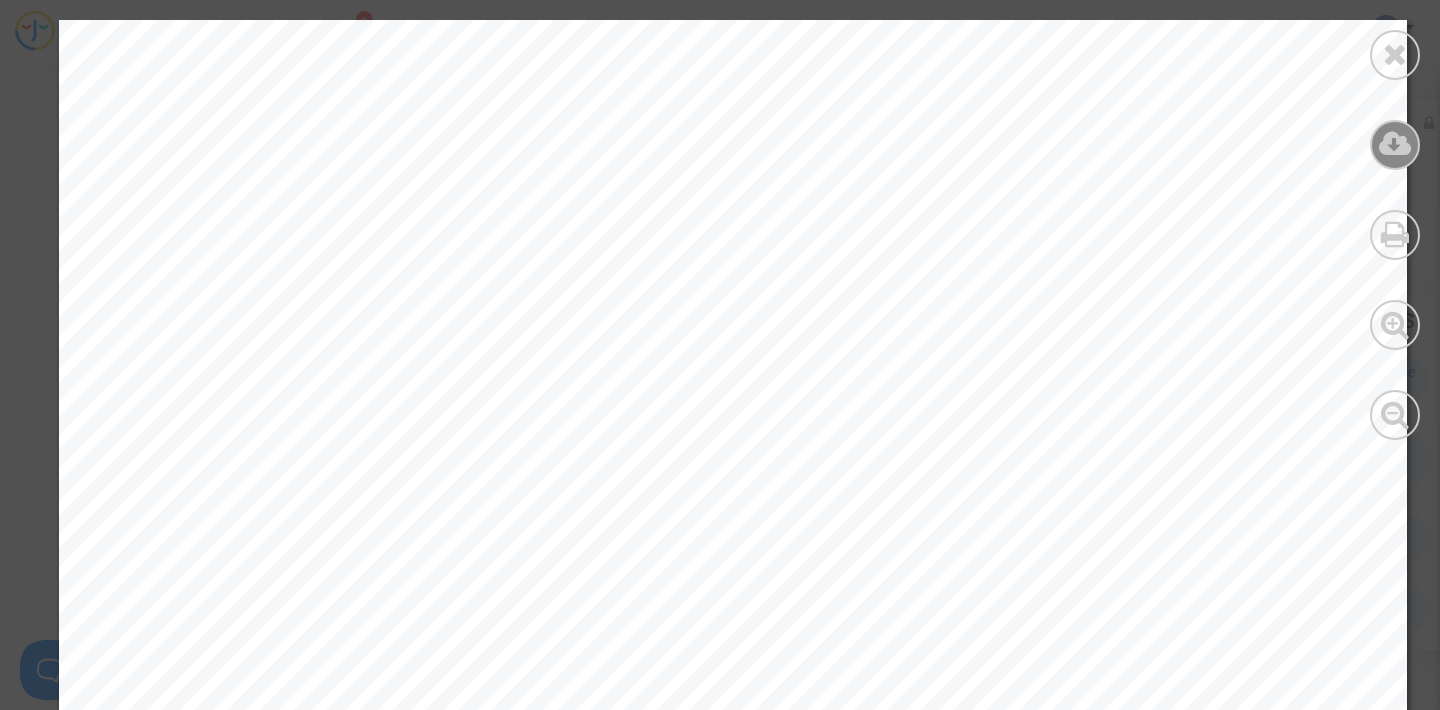 click at bounding box center (1395, 144) 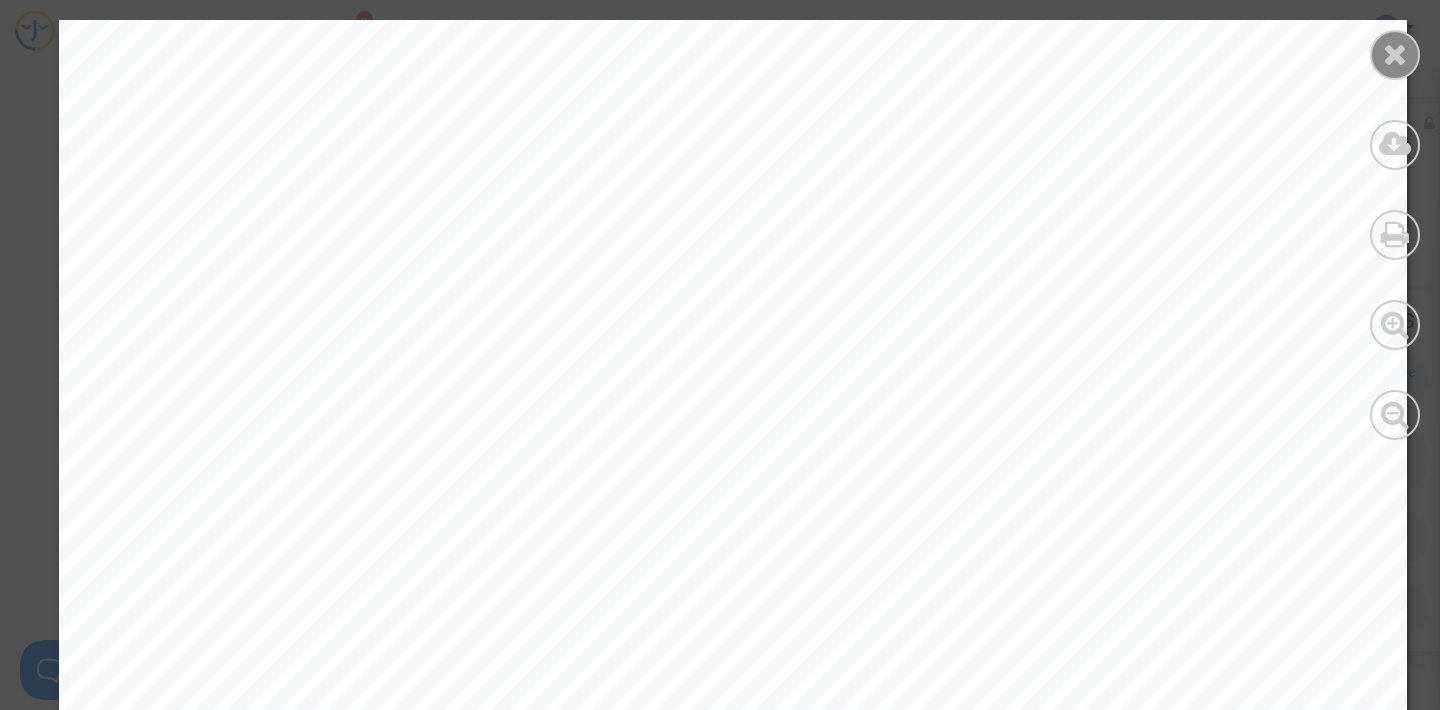 click at bounding box center [1395, 54] 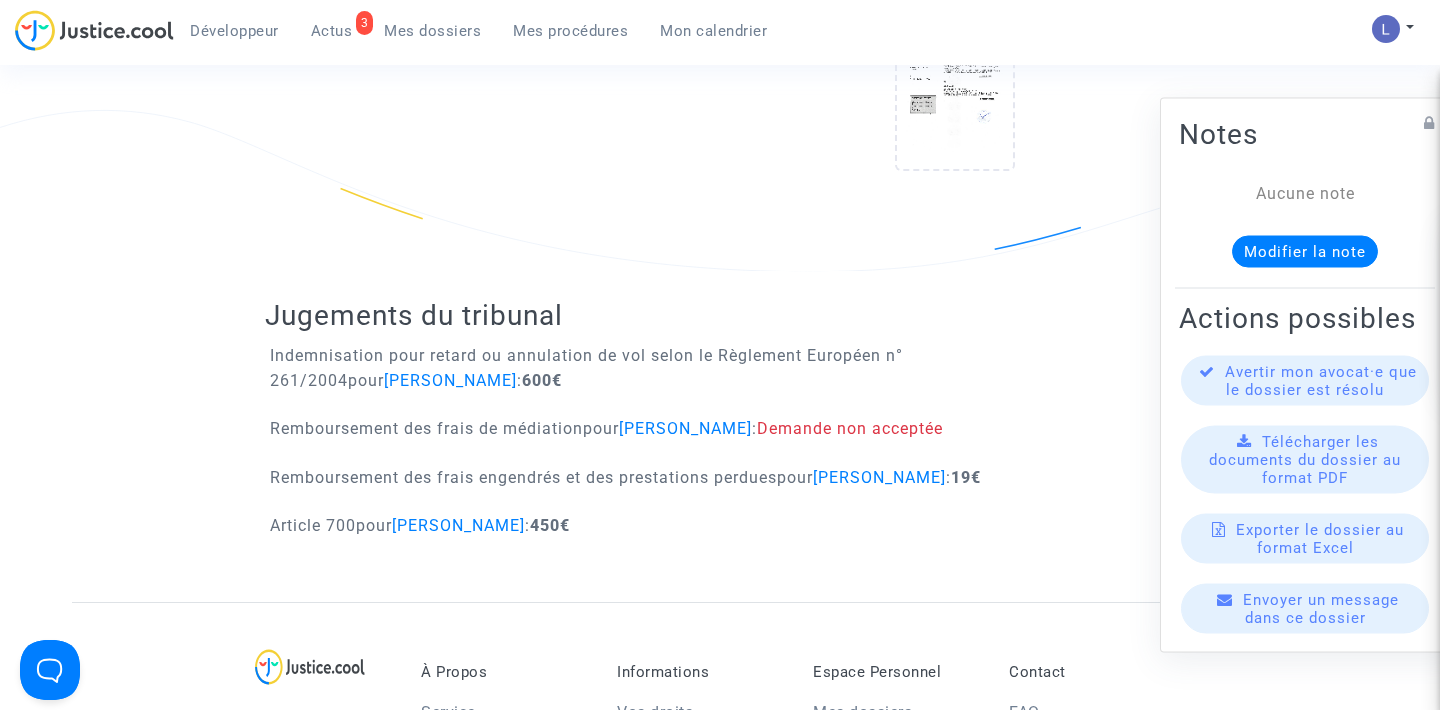 scroll, scrollTop: 1127, scrollLeft: 0, axis: vertical 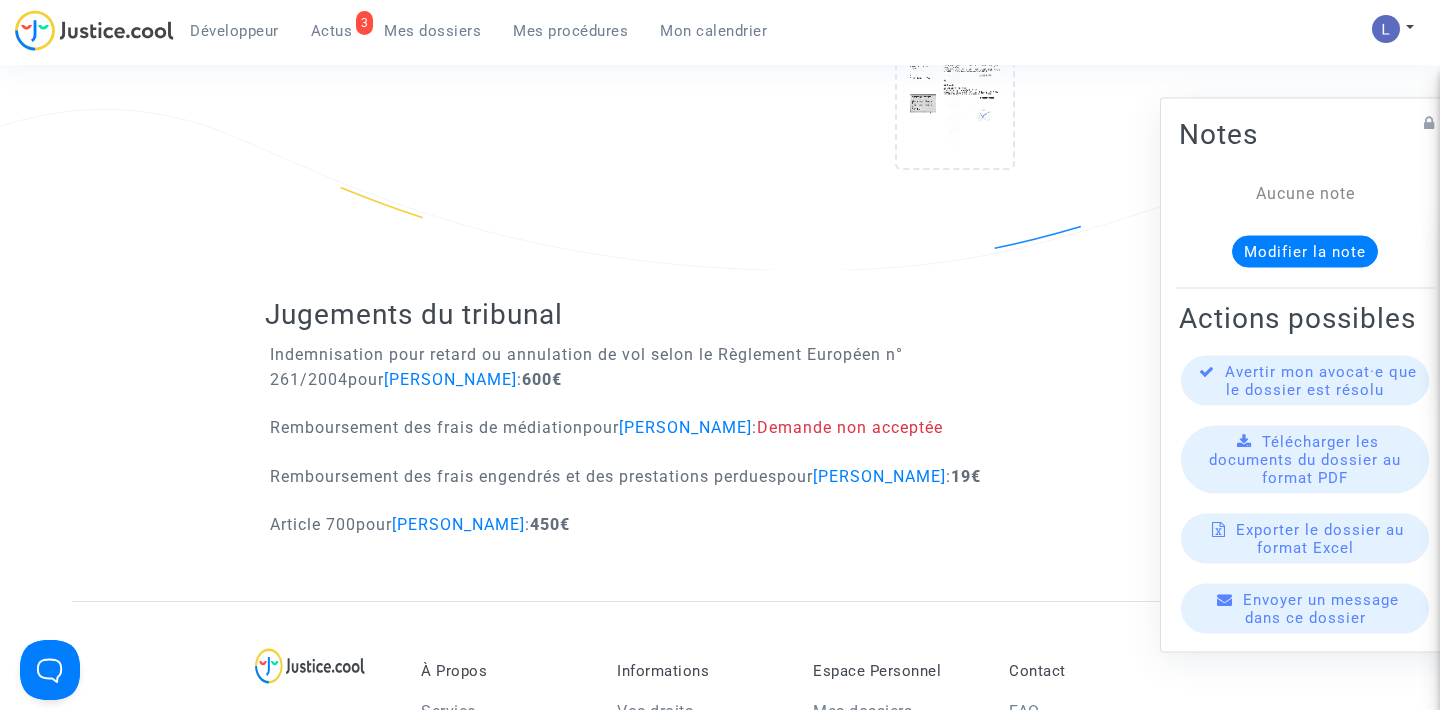 click on "Actus" at bounding box center [332, 31] 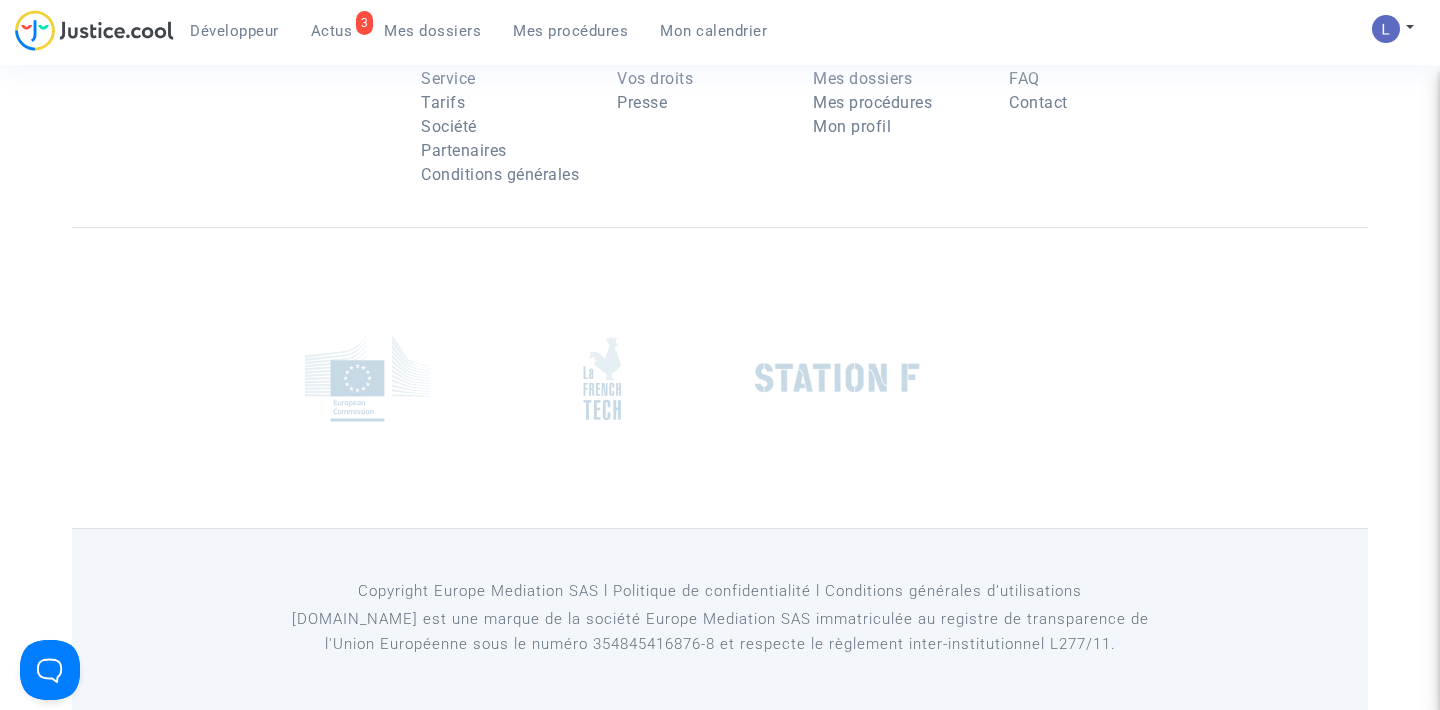 scroll, scrollTop: 580, scrollLeft: 0, axis: vertical 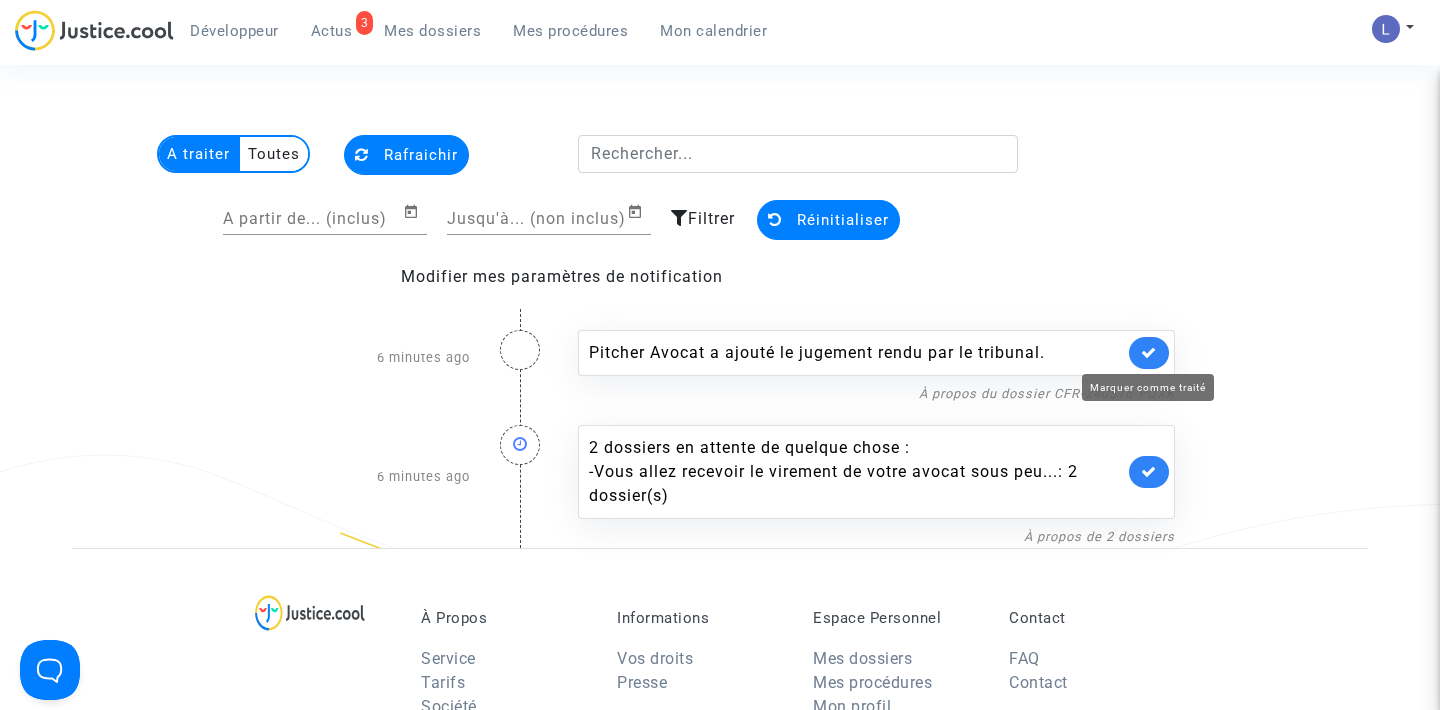 click 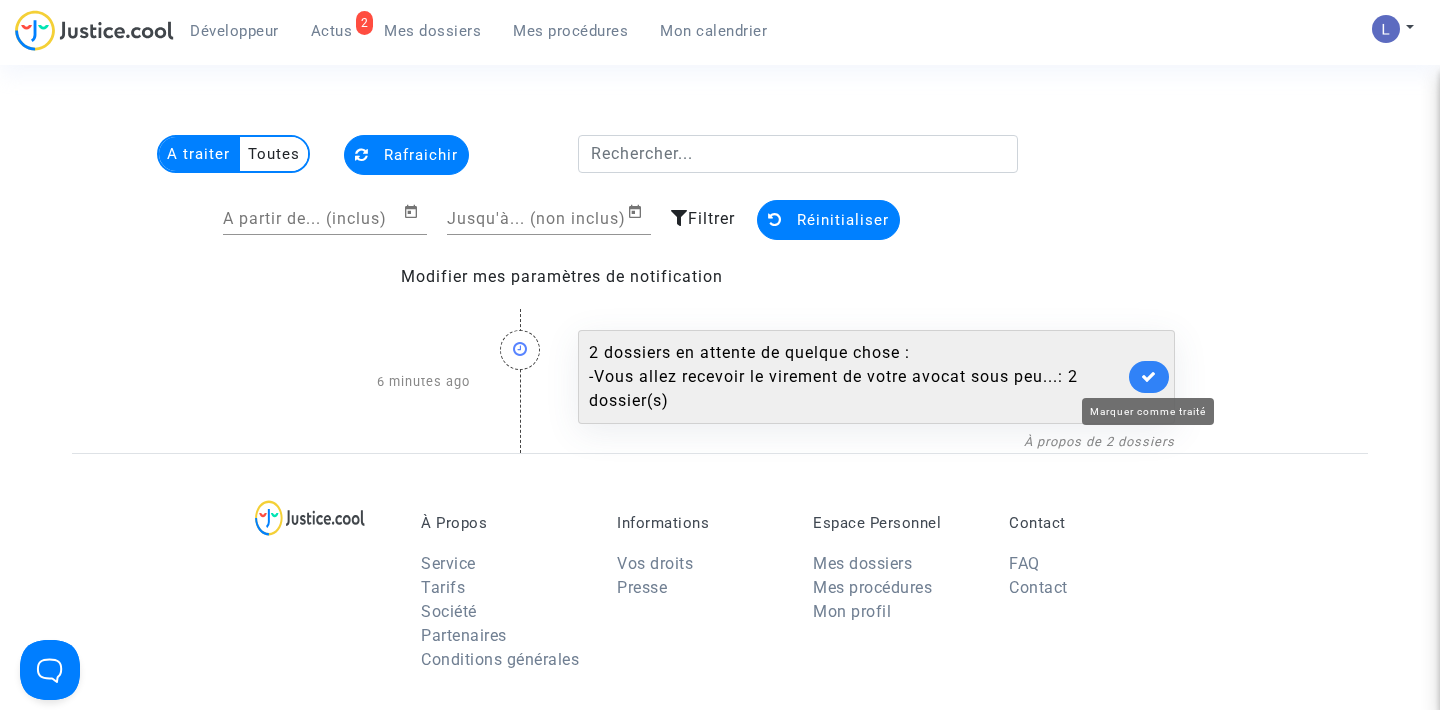 click 